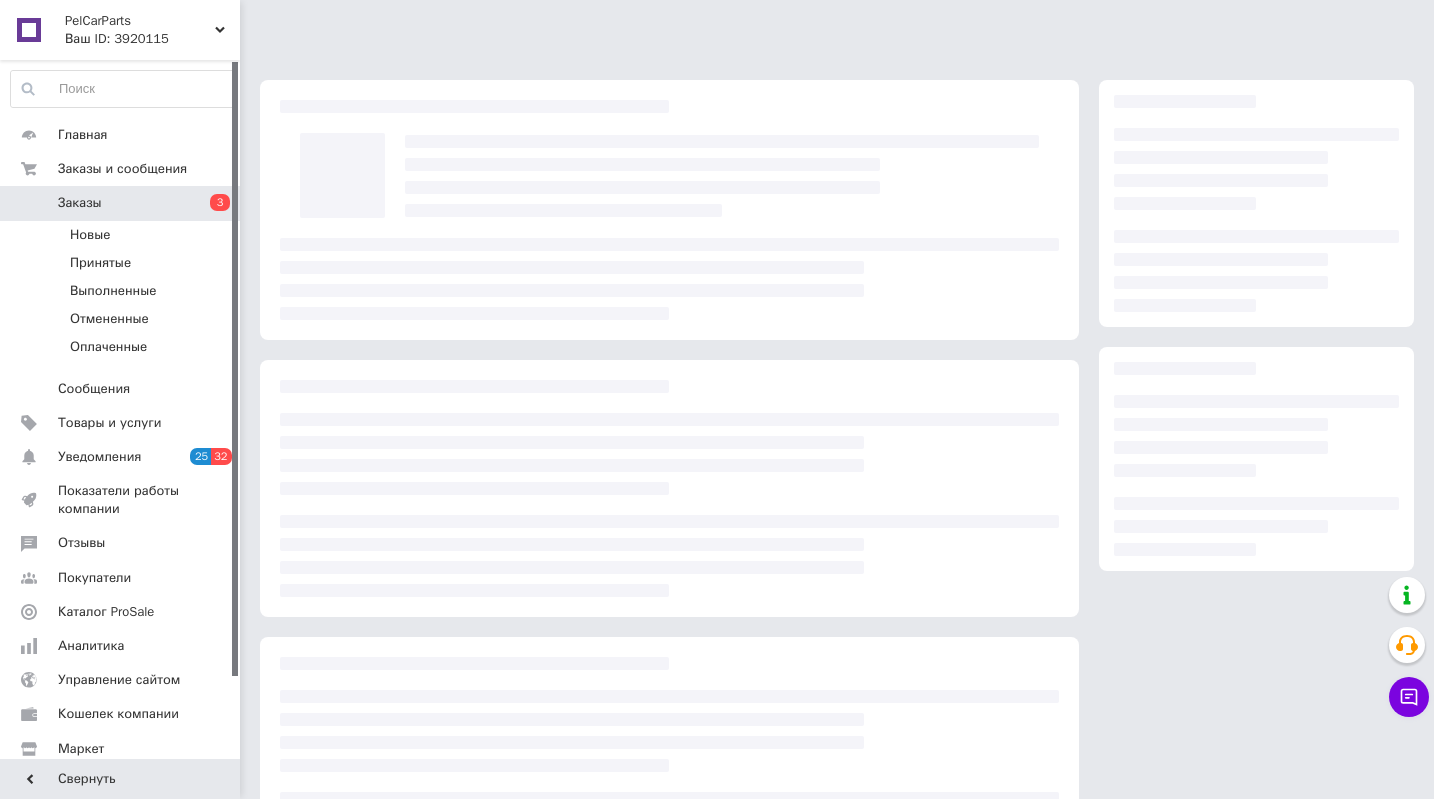 scroll, scrollTop: 0, scrollLeft: 0, axis: both 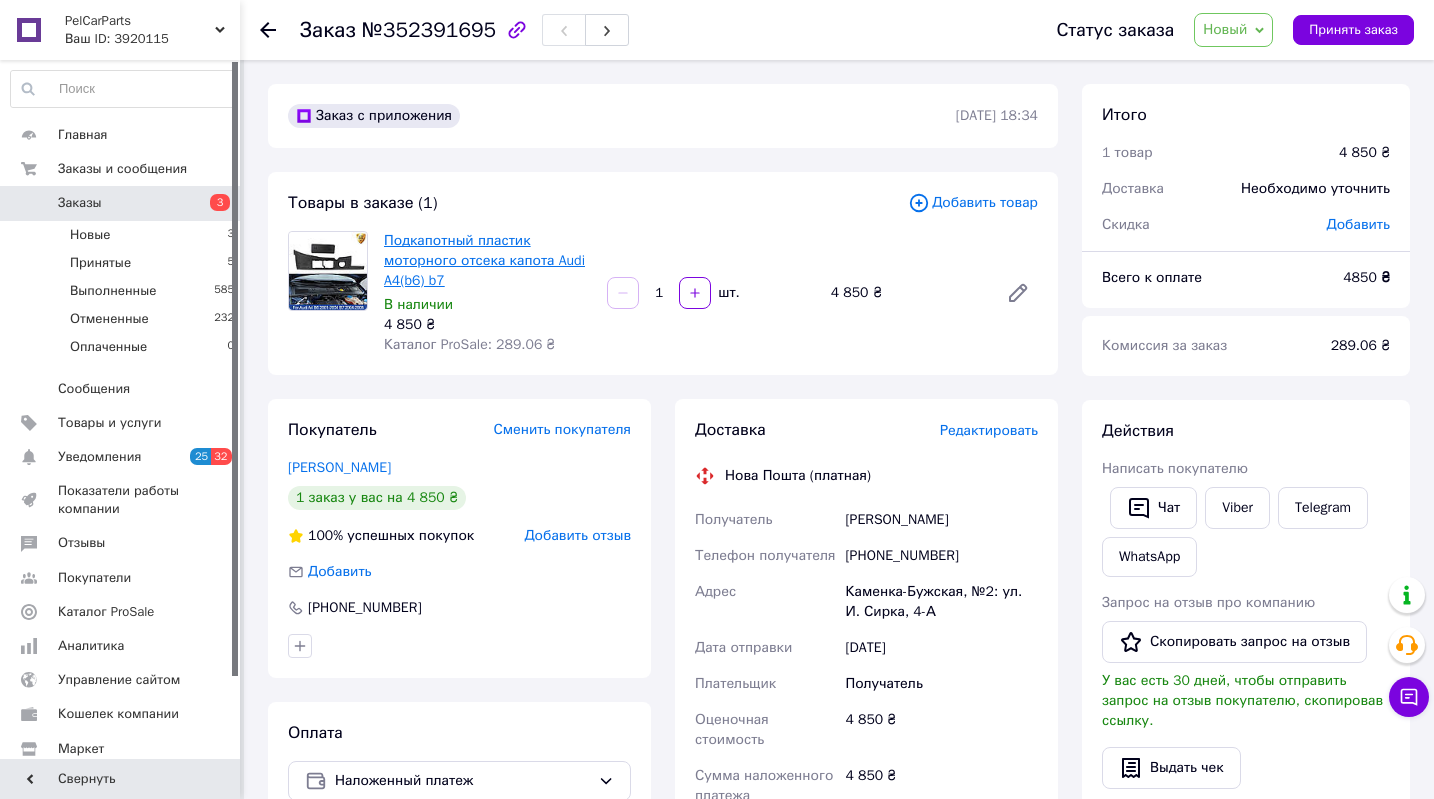 click on "Подкапотный пластик моторного отсека капота Audi A4(b6) b7" at bounding box center [484, 260] 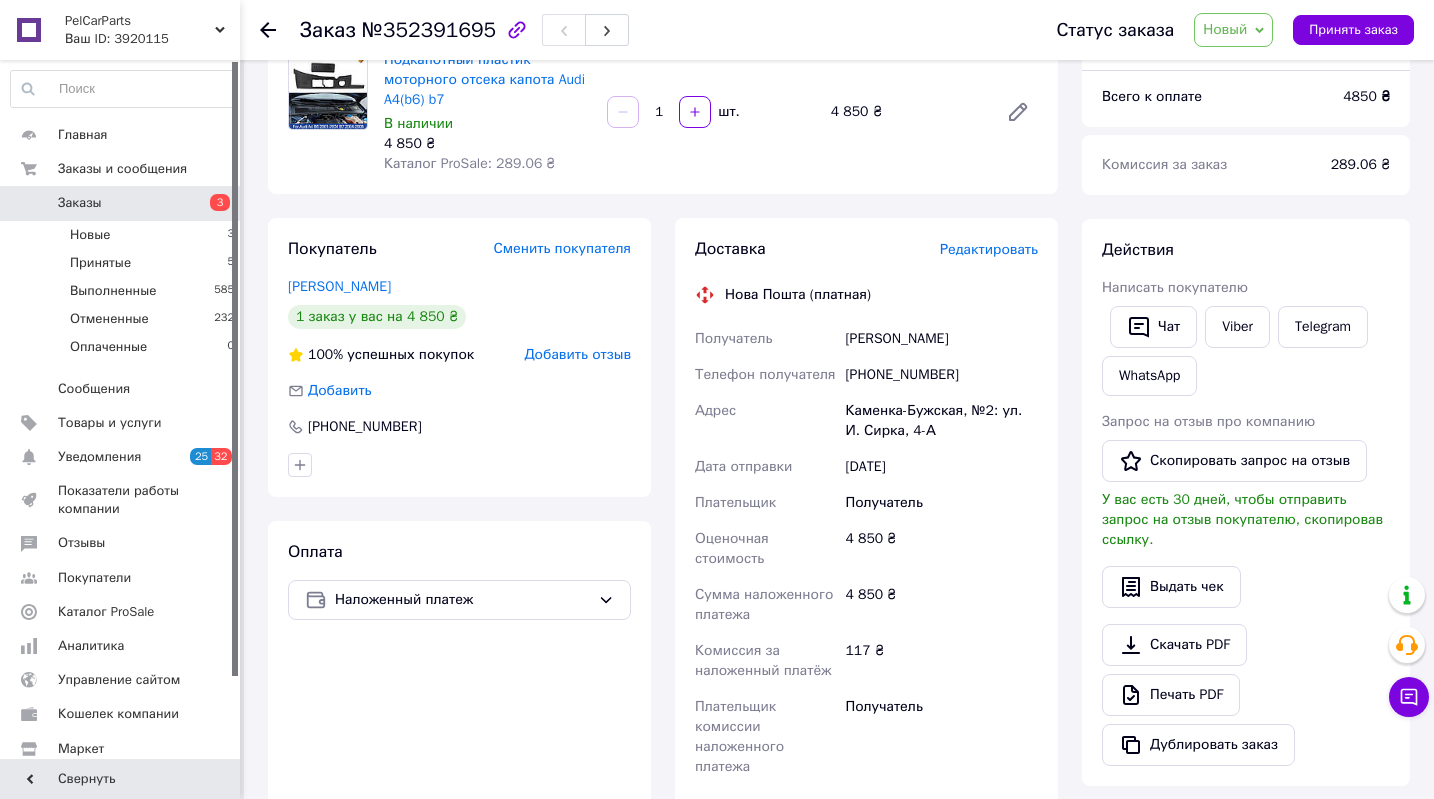 scroll, scrollTop: 200, scrollLeft: 0, axis: vertical 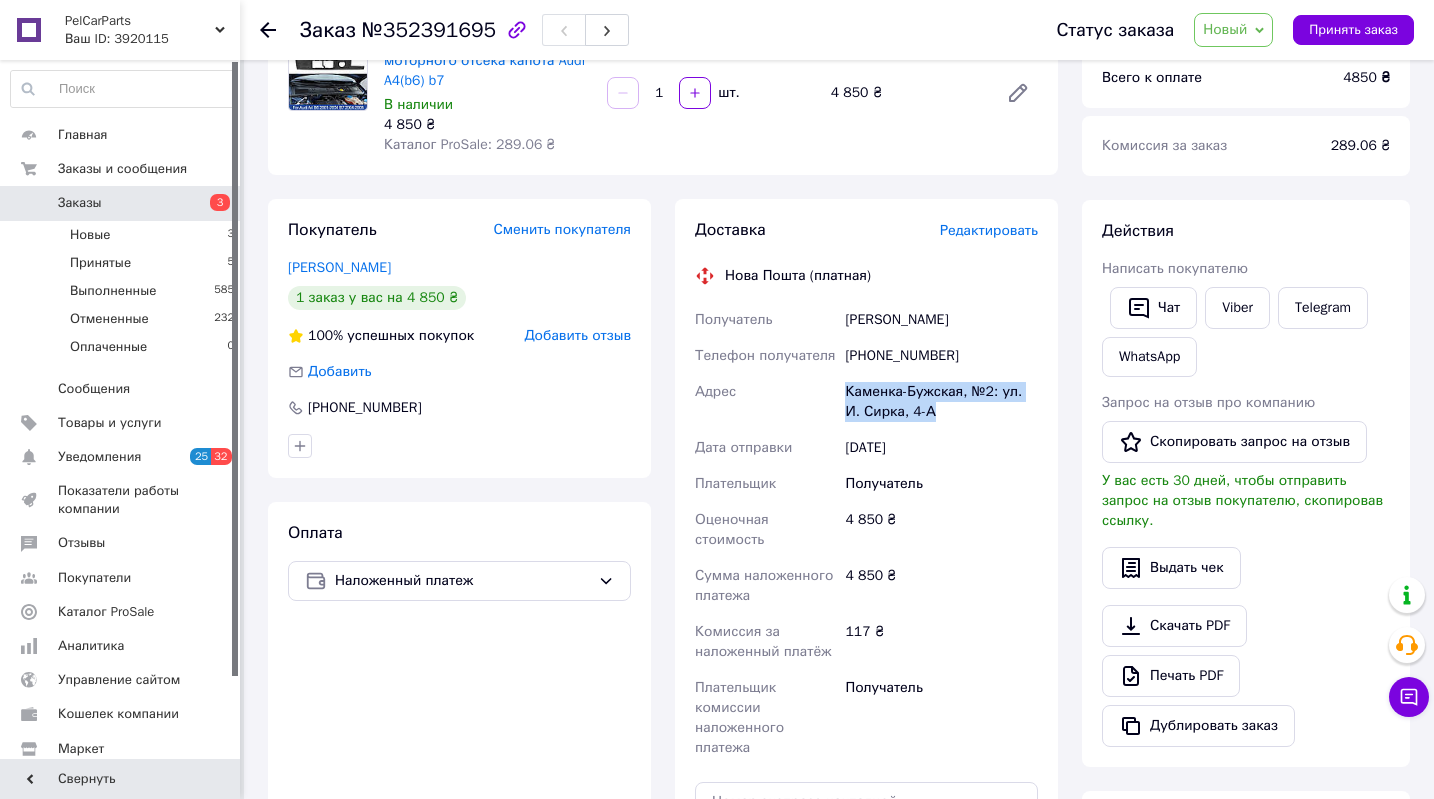 drag, startPoint x: 919, startPoint y: 416, endPoint x: 831, endPoint y: 401, distance: 89.26926 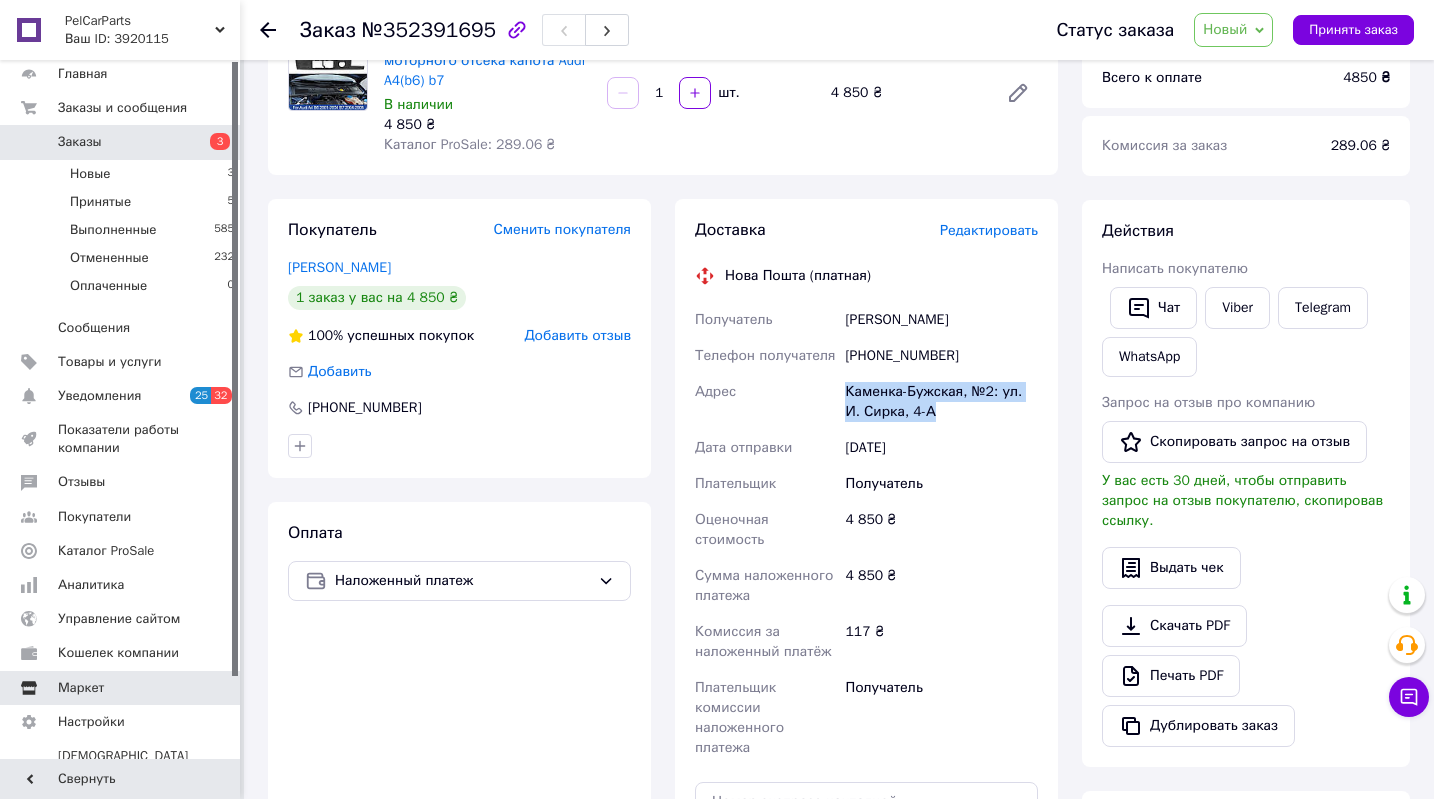 scroll, scrollTop: 93, scrollLeft: 0, axis: vertical 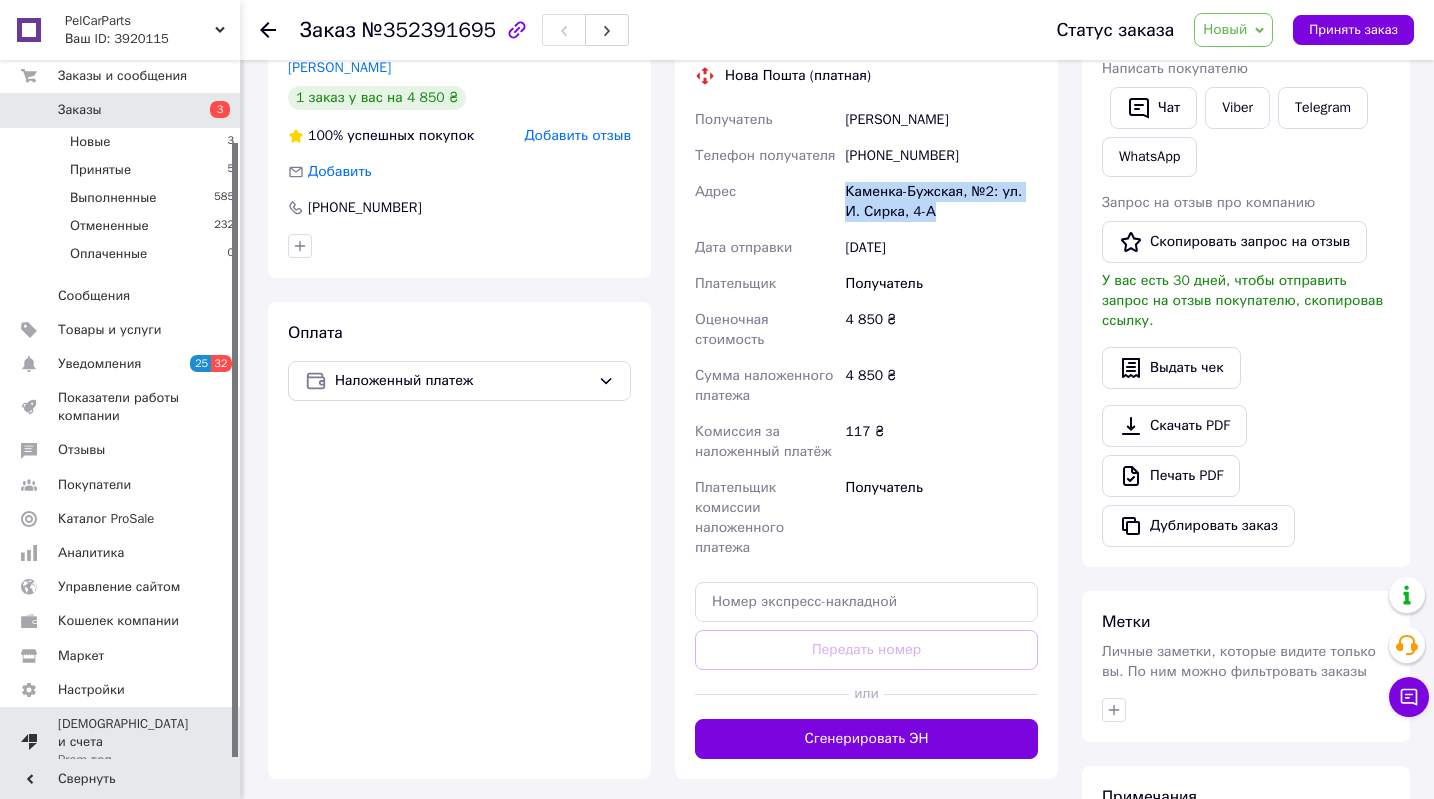 click on "Тарифы и счета Prom топ" at bounding box center (123, 742) 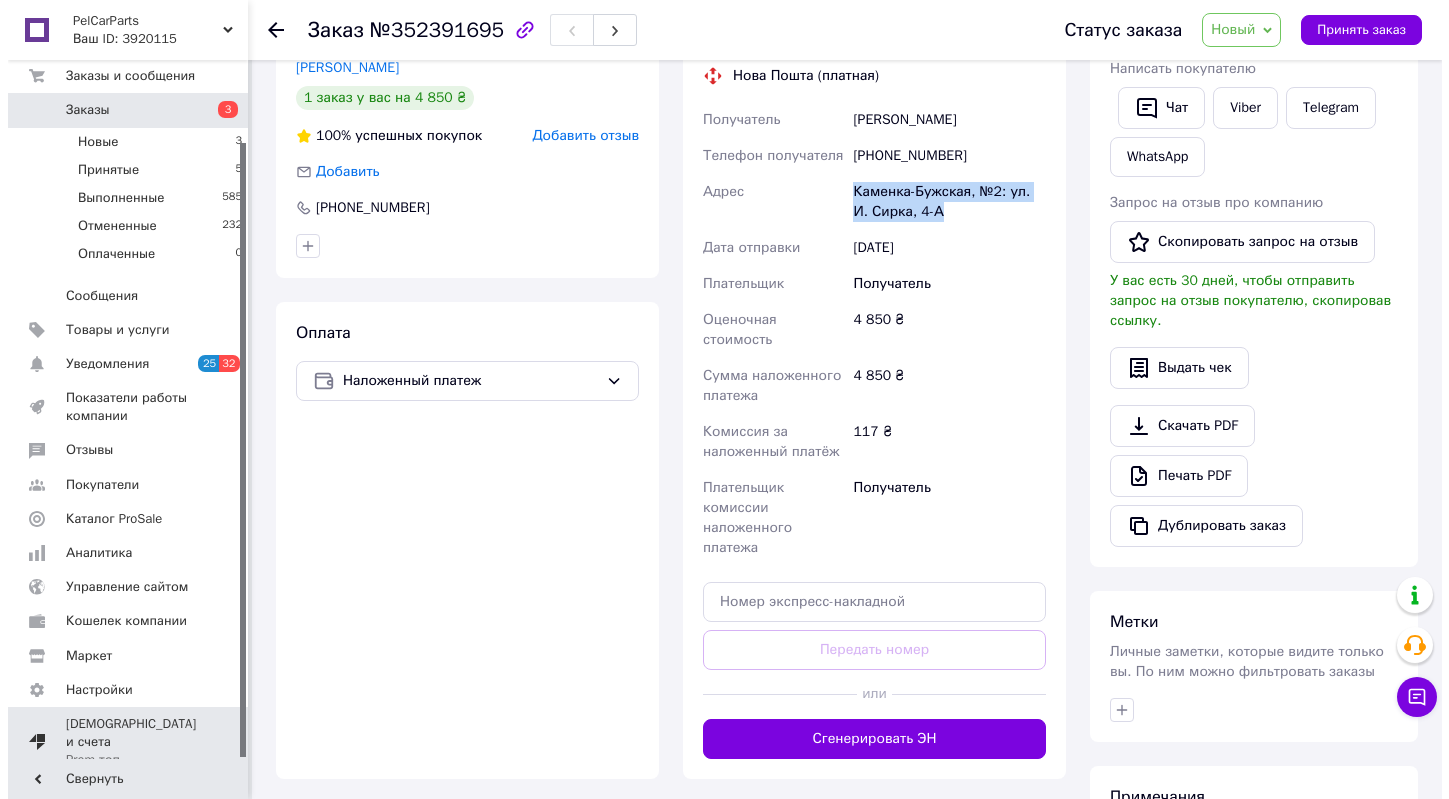 scroll, scrollTop: 0, scrollLeft: 0, axis: both 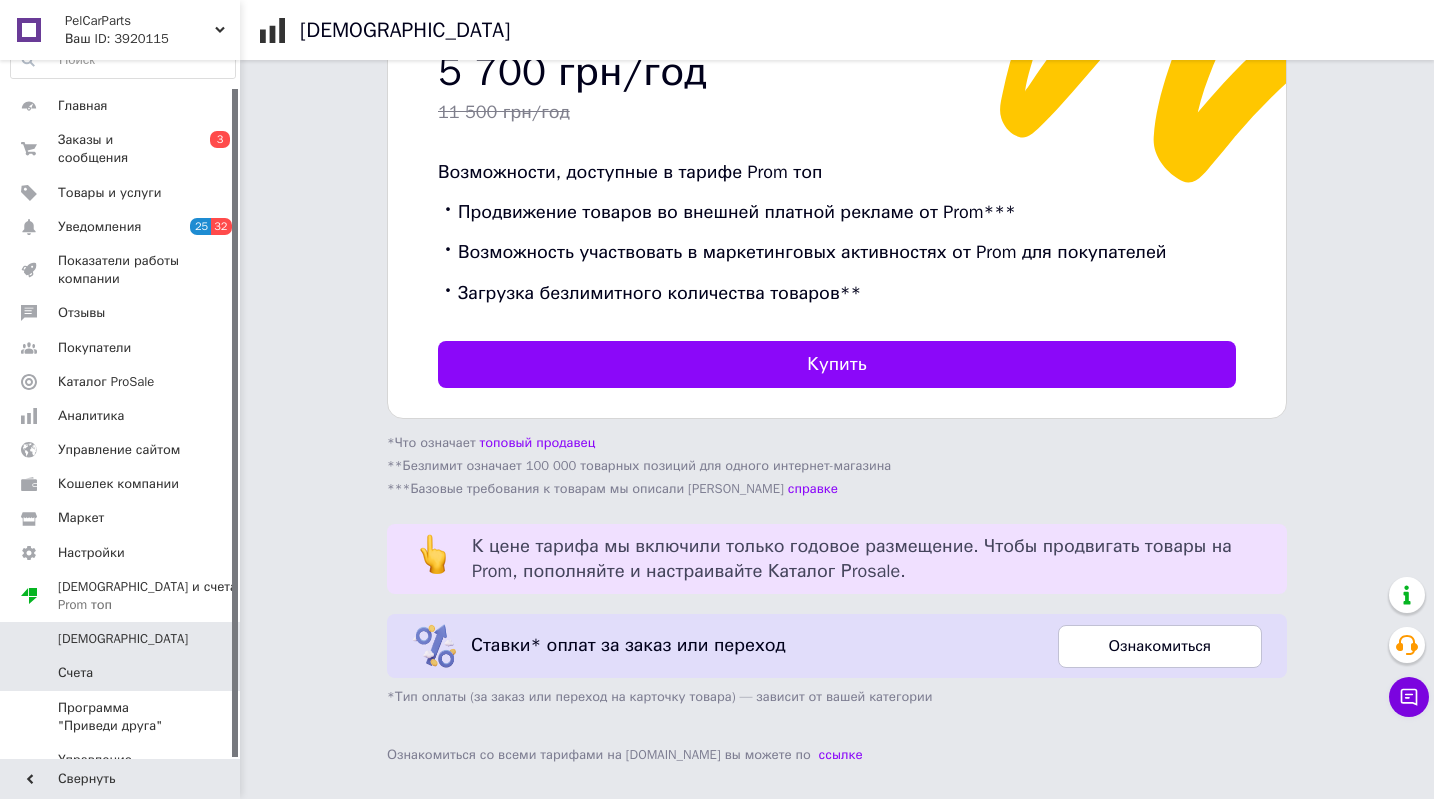 click on "Счета" at bounding box center [75, 673] 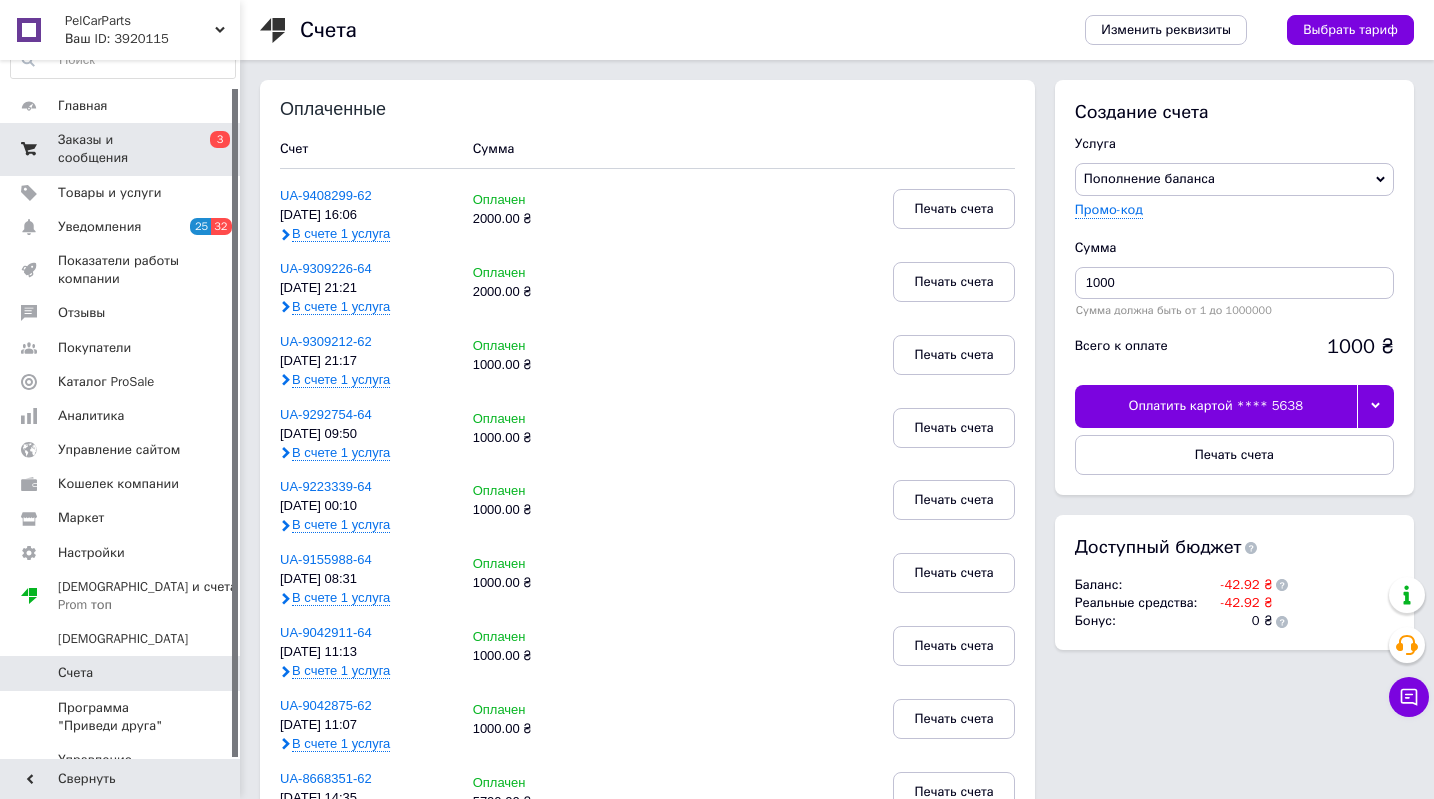 click on "Заказы и сообщения" at bounding box center [121, 149] 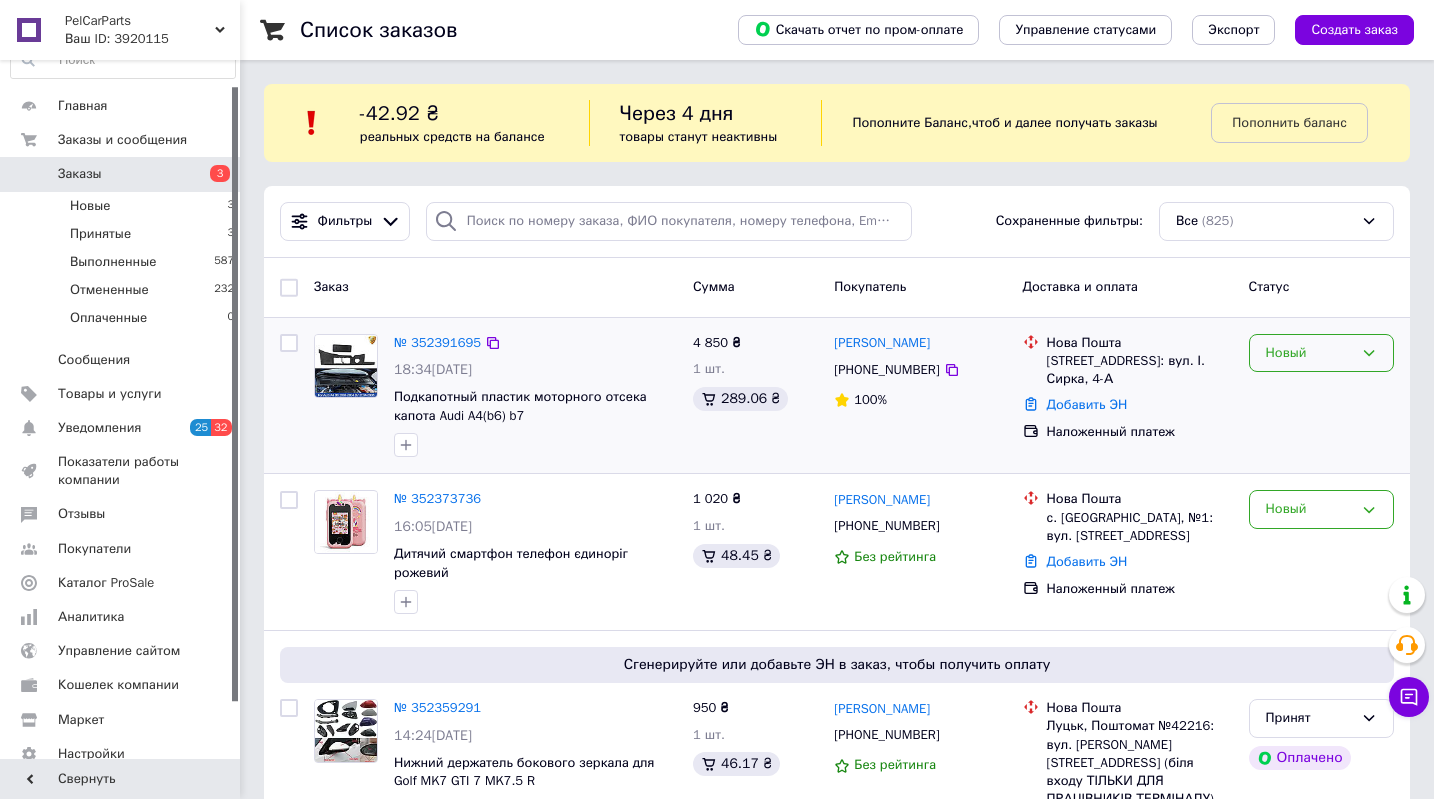 click on "Новый" at bounding box center (1309, 353) 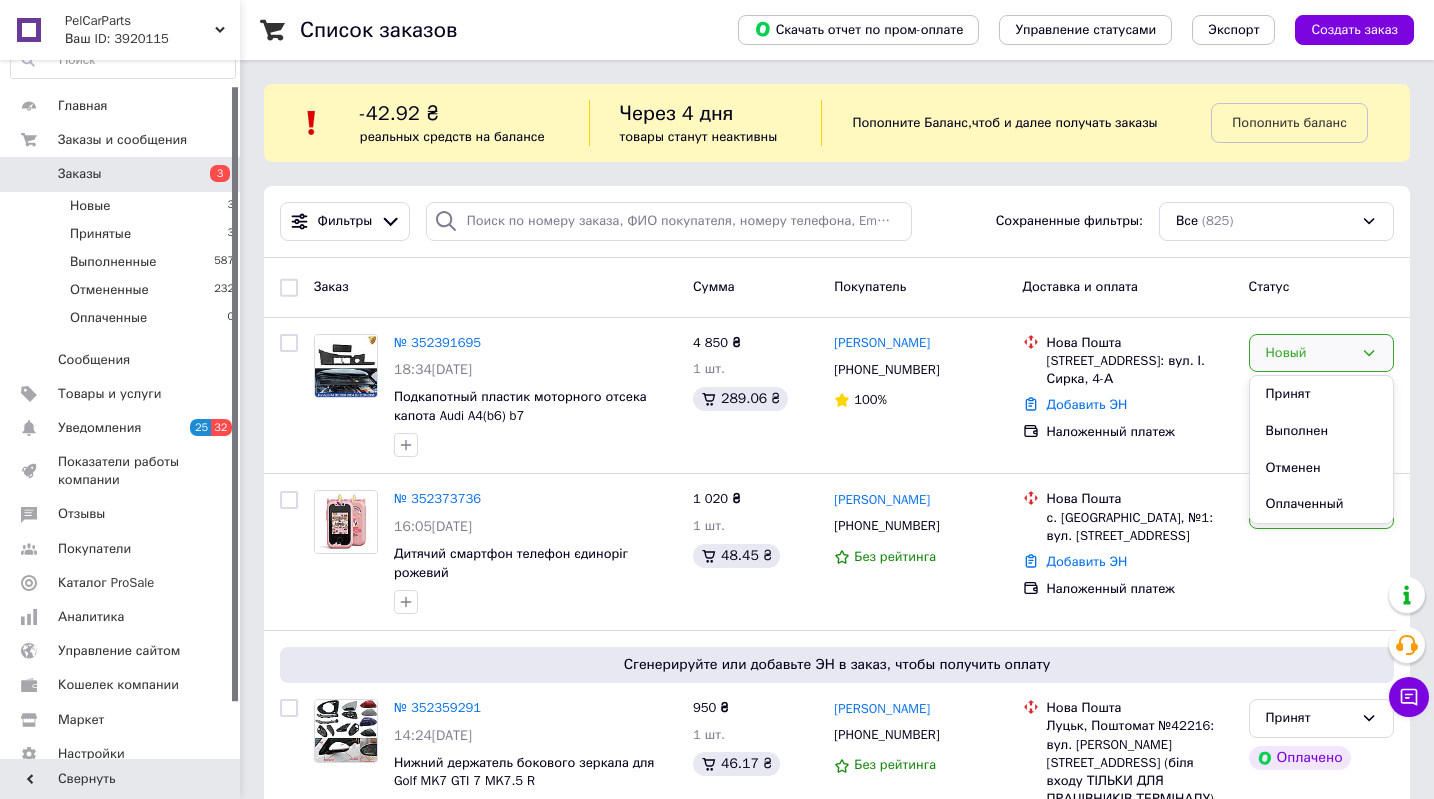 click on "Список заказов   Скачать отчет по пром-оплате Управление статусами Экспорт Создать заказ -42.92 ₴ реальных средств на балансе Через 4 дня товары станут неактивны Пополните Баланс ,  чтоб и далее получать заказы Пополнить баланс Фильтры Сохраненные фильтры: Все (825) Заказ Сумма Покупатель Доставка и оплата Статус № 352391695 18:34[DATE] Подкапотный пластик моторного отсека капота Audi A4(b6) b7 4 850 ₴ 1 шт. 289.06 ₴ [PERSON_NAME] [PHONE_NUMBER] 100% [GEOGRAPHIC_DATA], №2: вул. І. Сирка, 4-А Добавить ЭН Наложенный платеж Новый Принят Выполнен Отменен Оплаченный № 352373736 1 020 ₴ 100%" at bounding box center [837, 2134] 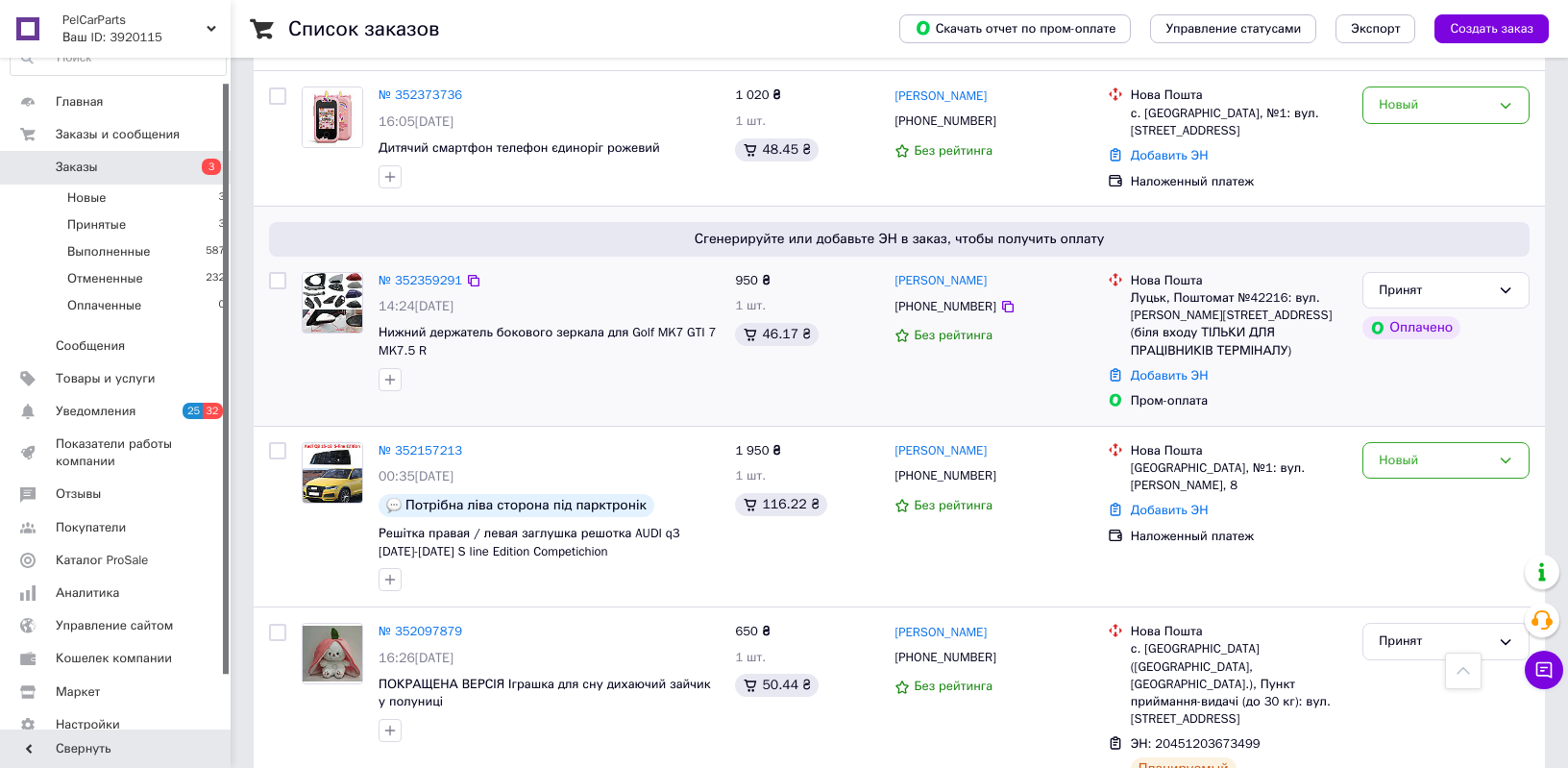 scroll, scrollTop: 0, scrollLeft: 0, axis: both 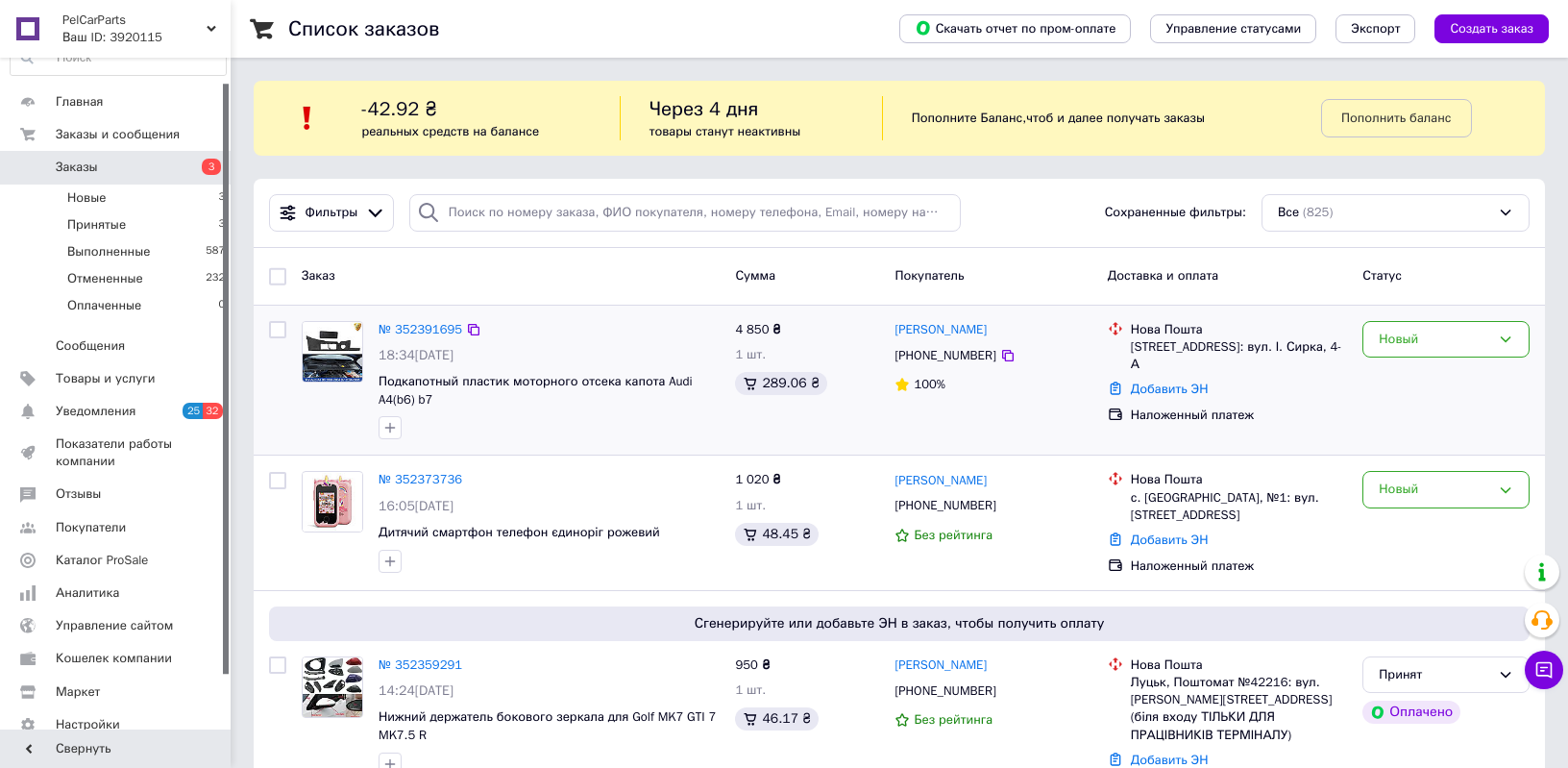 drag, startPoint x: 438, startPoint y: 381, endPoint x: 306, endPoint y: 433, distance: 141.87318 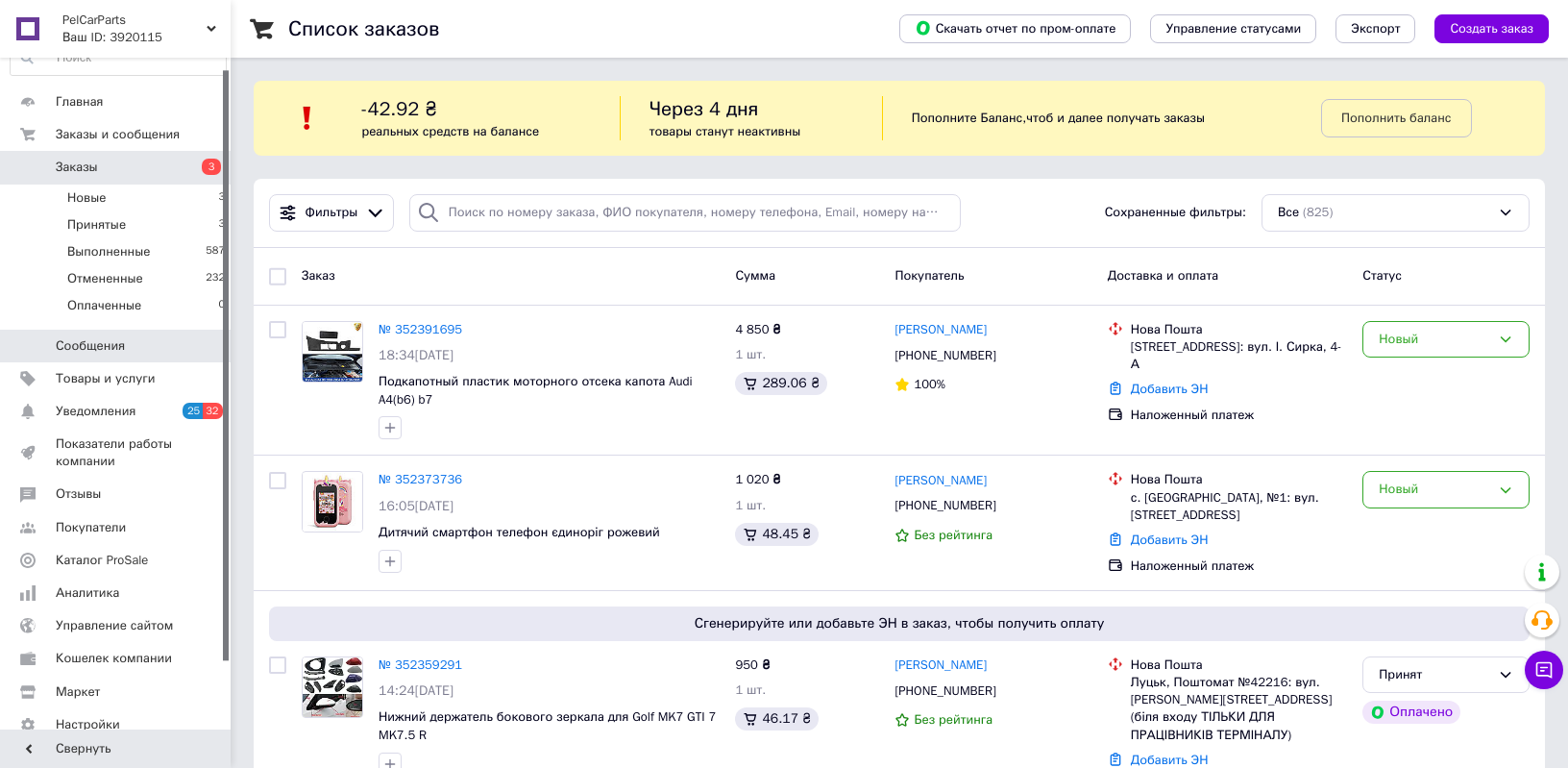 scroll, scrollTop: 0, scrollLeft: 0, axis: both 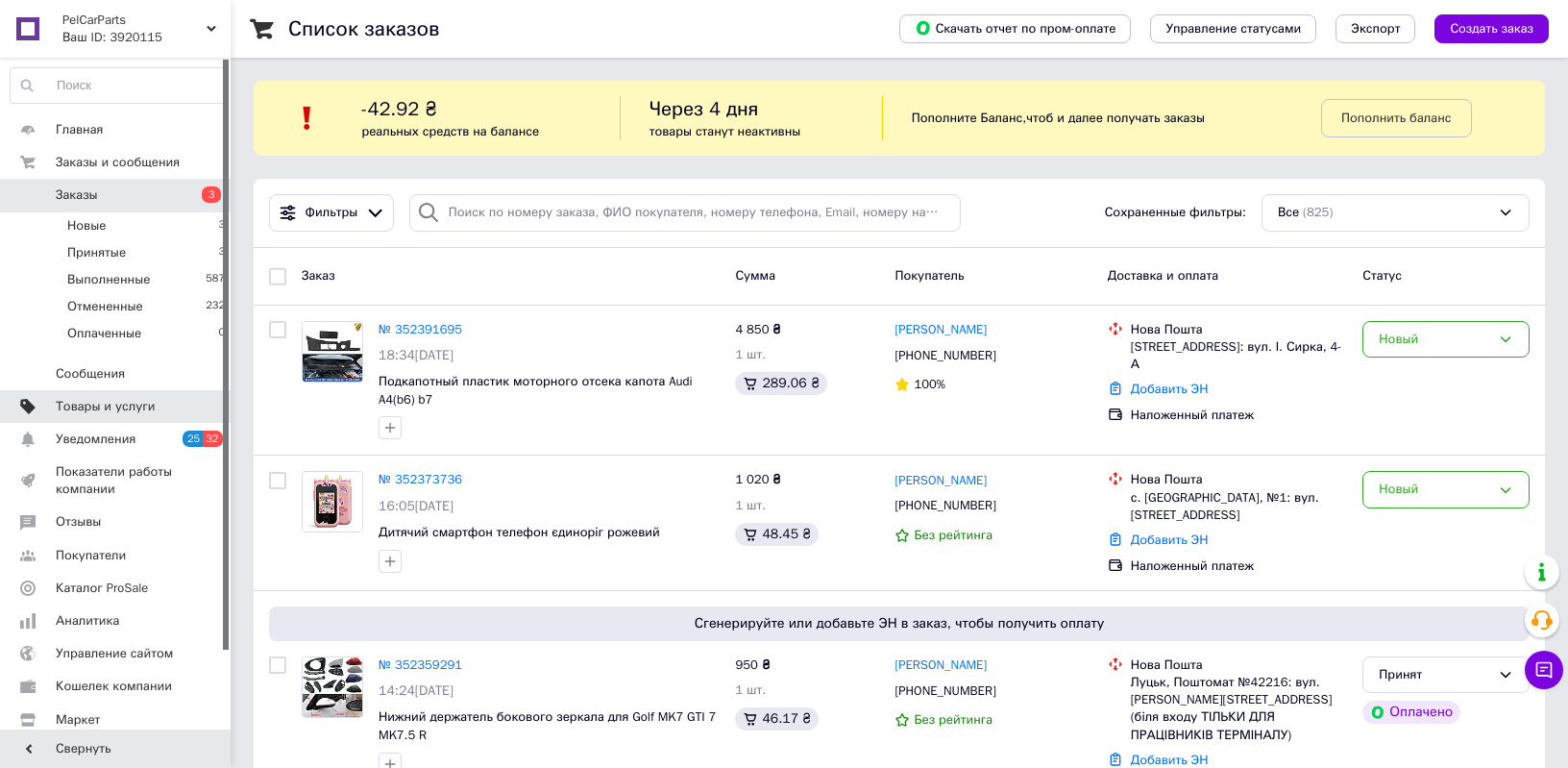 click on "Товары и услуги" at bounding box center (106, 407) 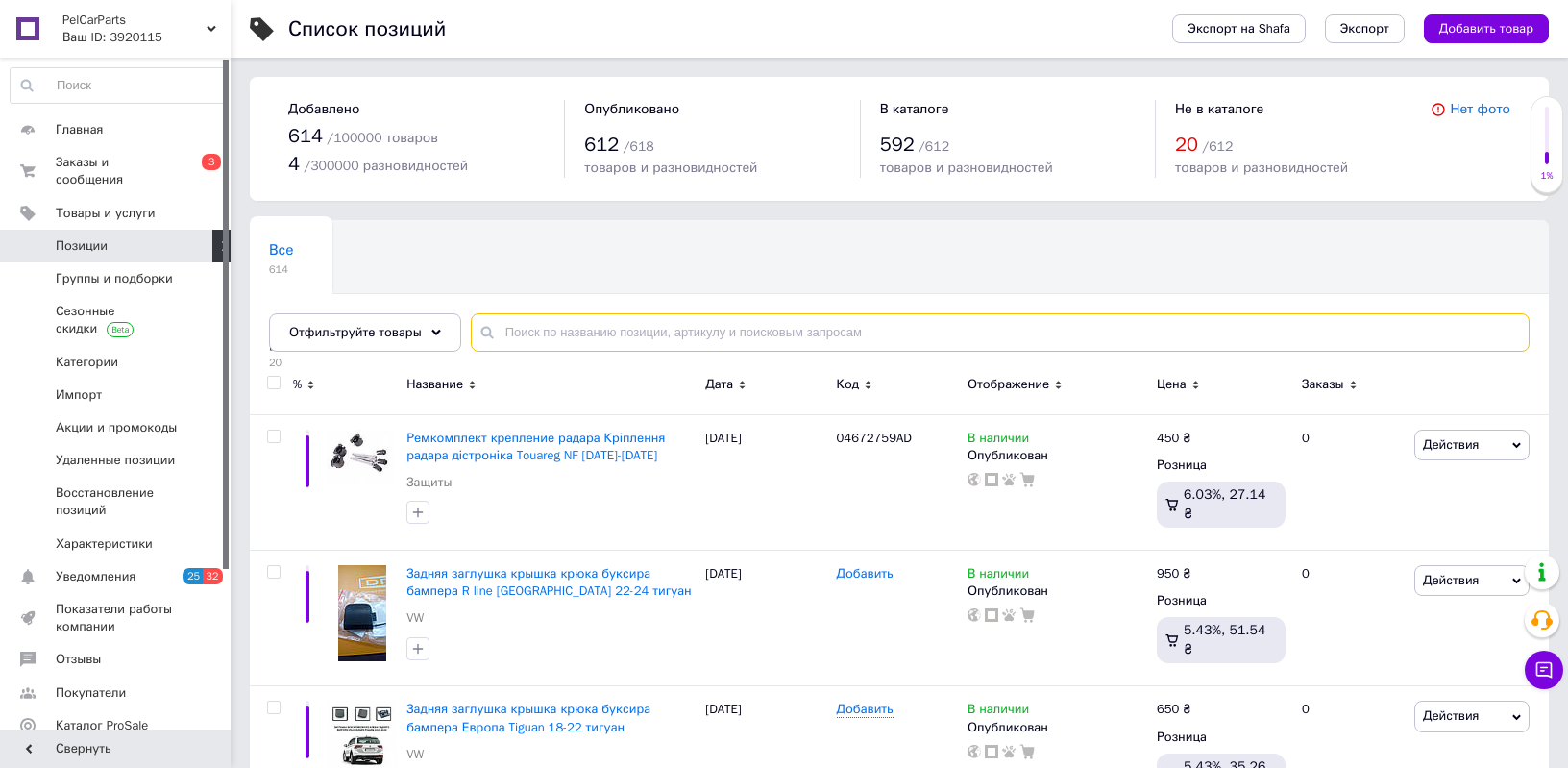 click at bounding box center (1000, 333) 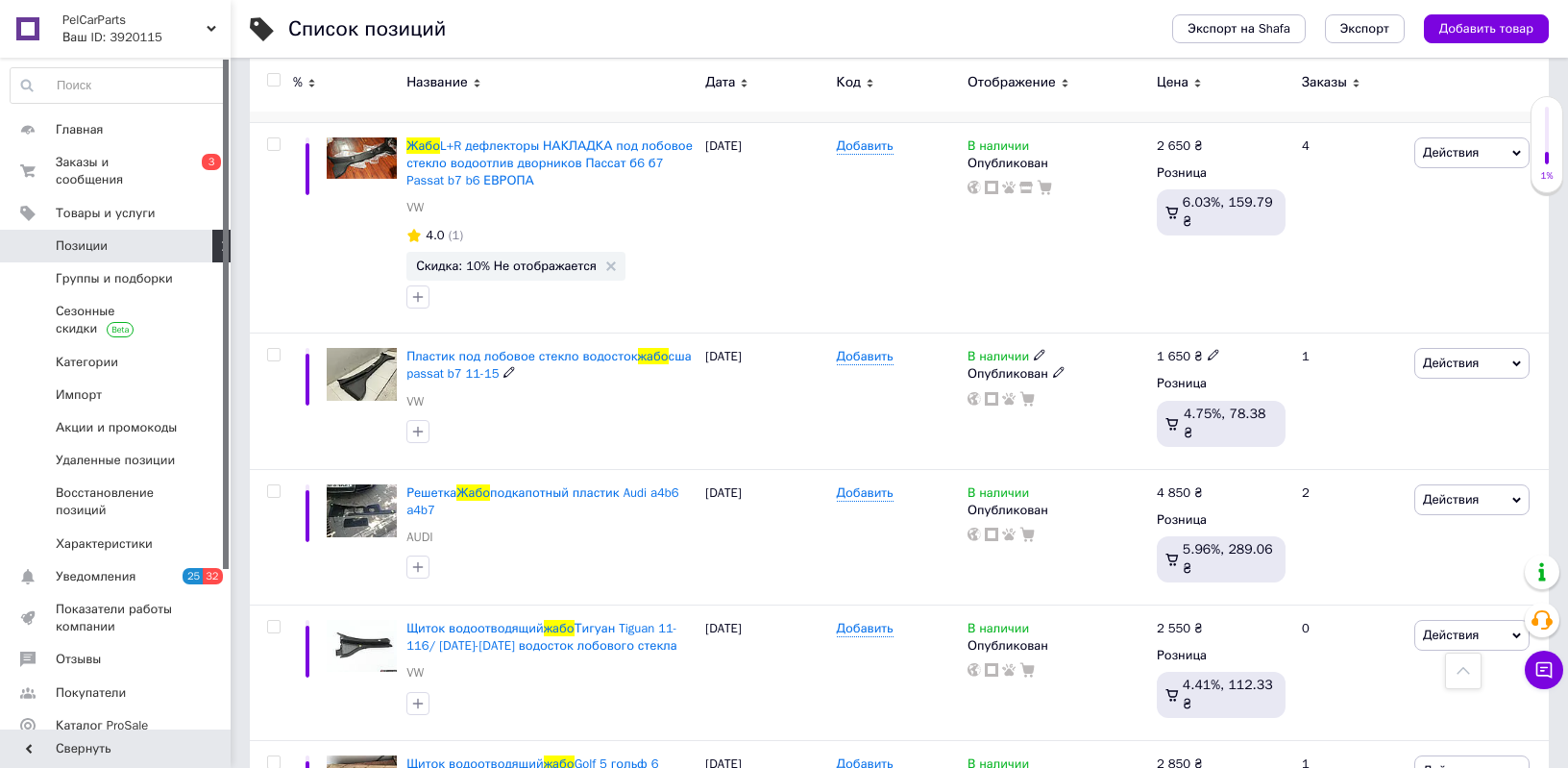 scroll, scrollTop: 673, scrollLeft: 0, axis: vertical 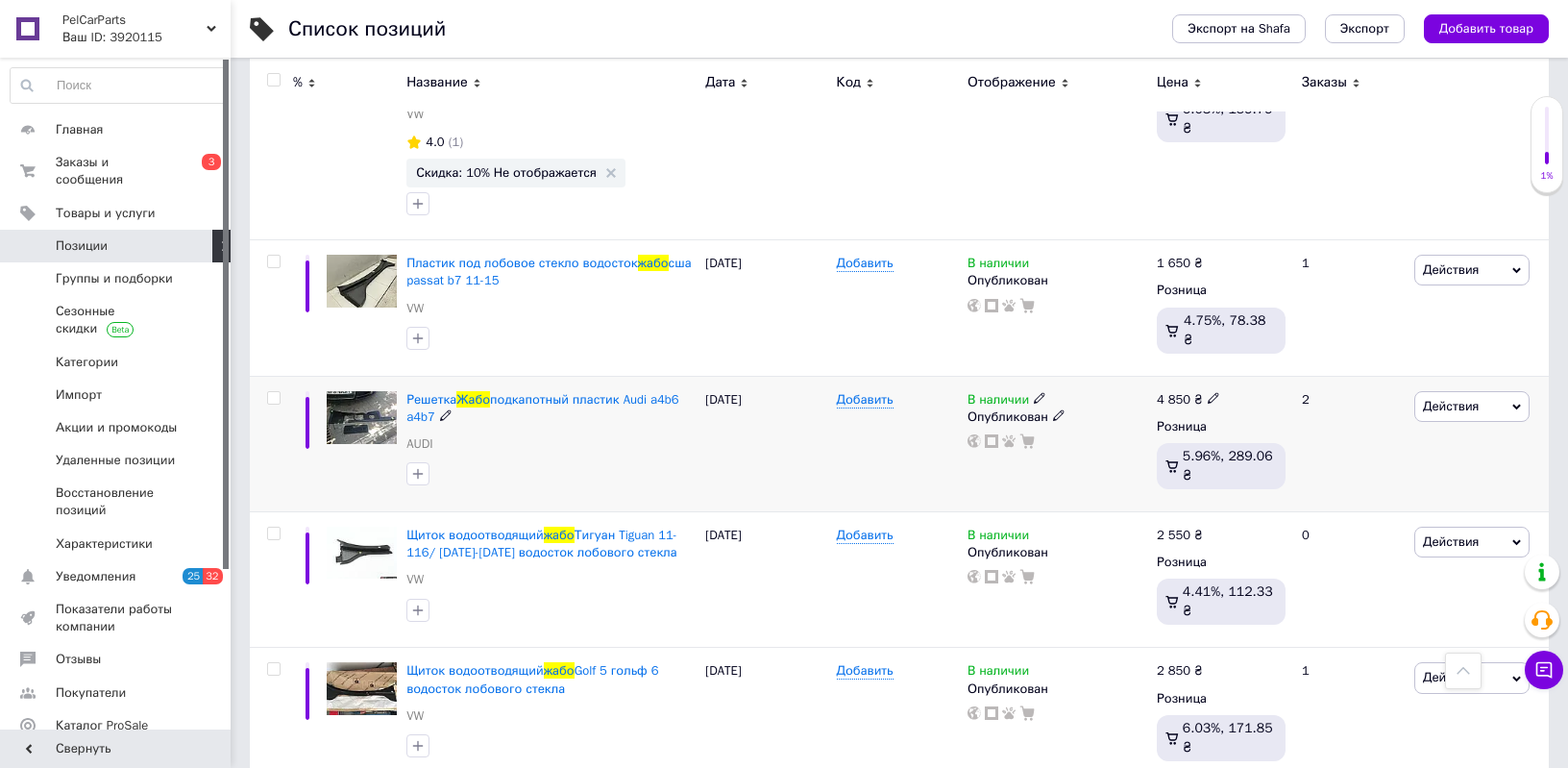 type on "жабо" 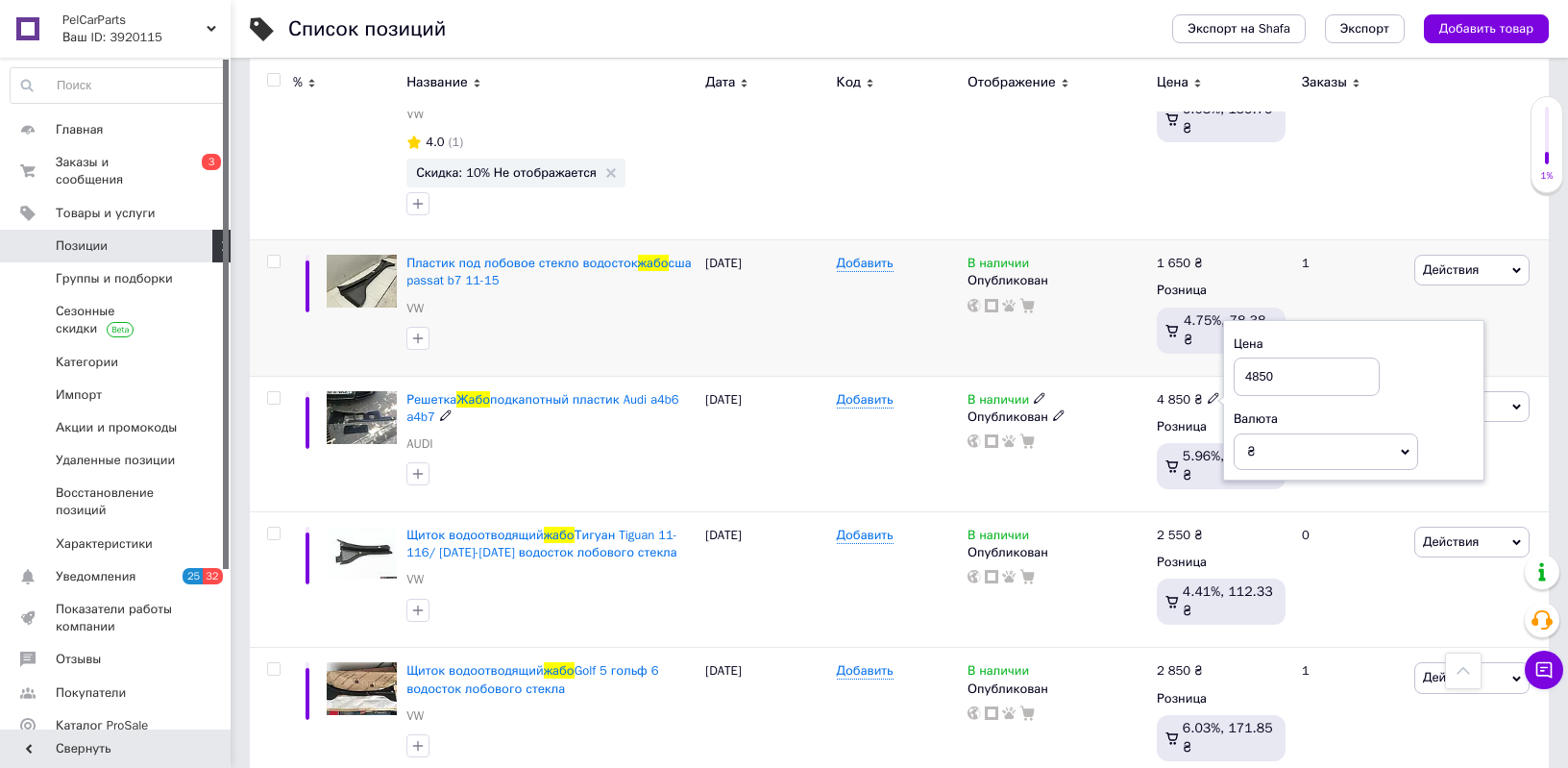 drag, startPoint x: 1276, startPoint y: 378, endPoint x: 1222, endPoint y: 371, distance: 54.451814 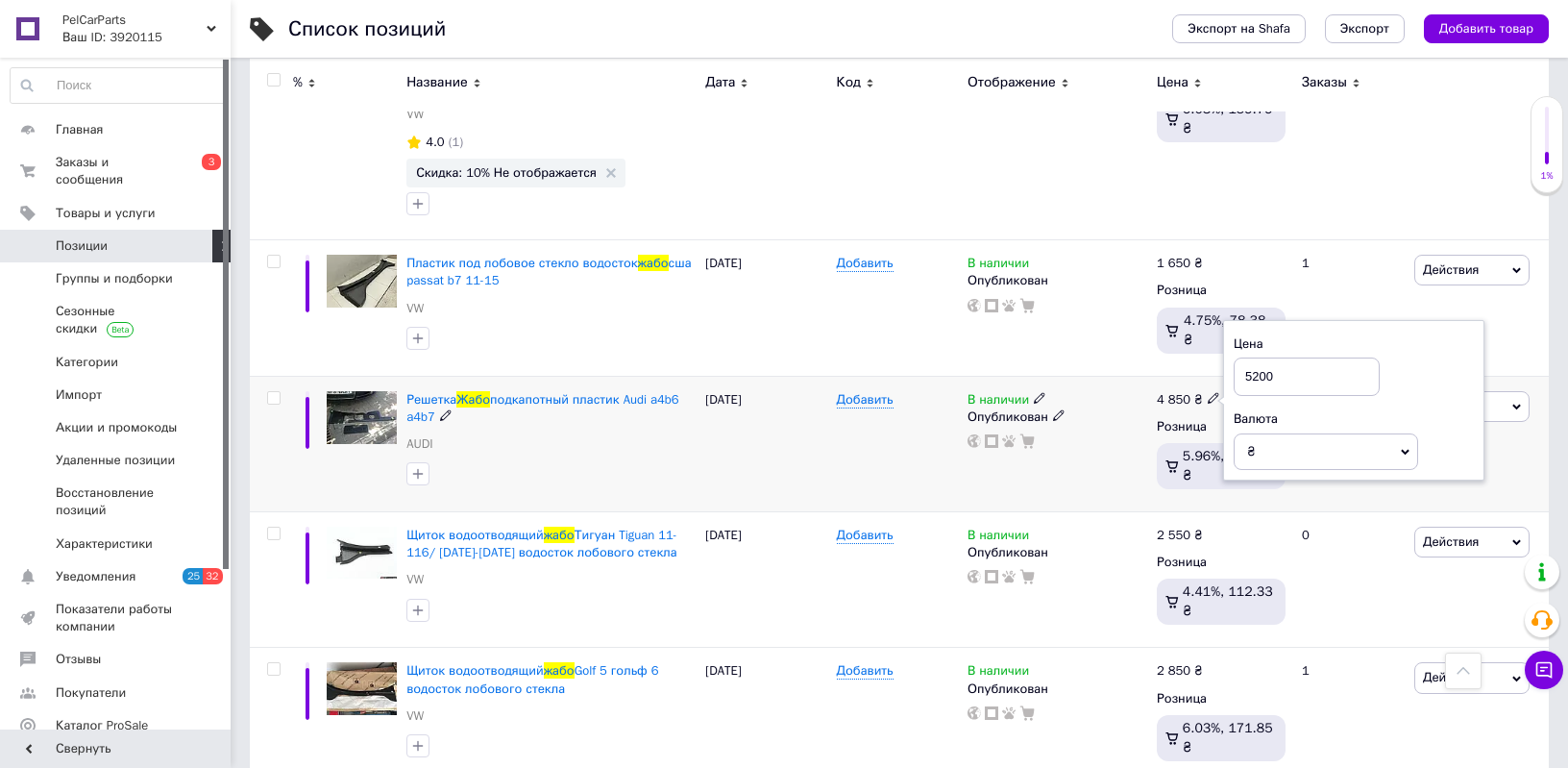 type on "5200" 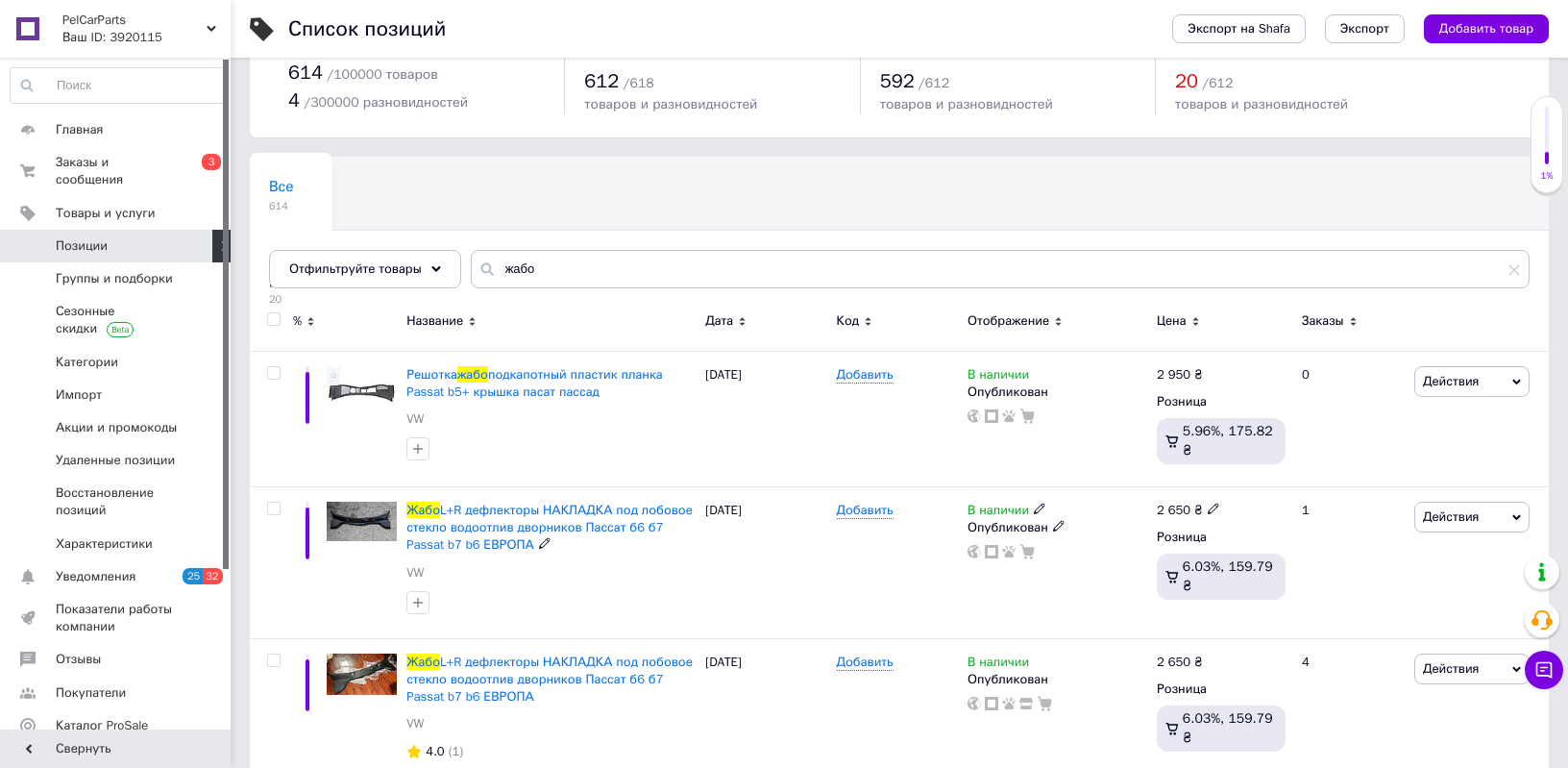 scroll, scrollTop: 0, scrollLeft: 0, axis: both 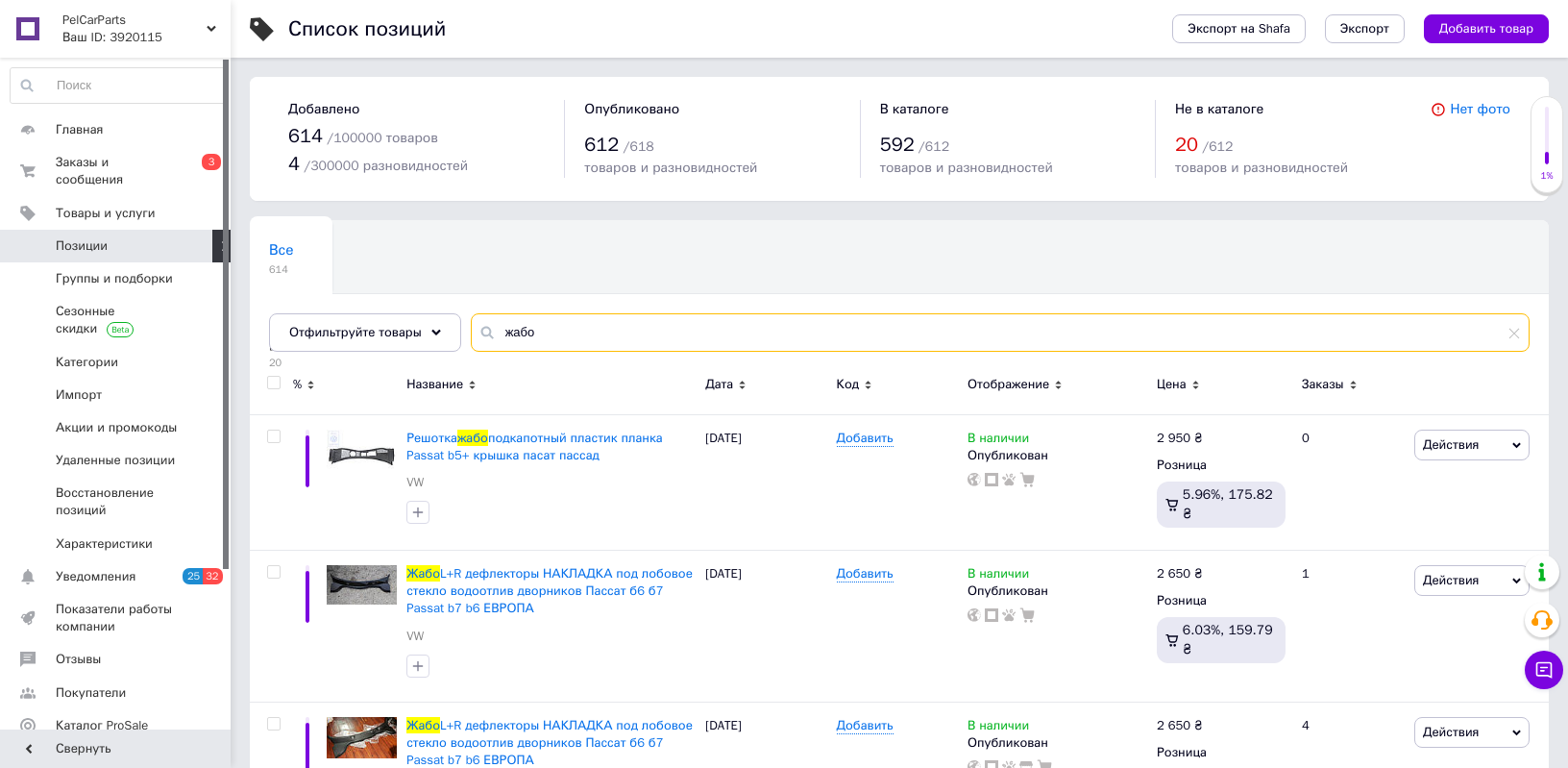 drag, startPoint x: 534, startPoint y: 333, endPoint x: 492, endPoint y: 323, distance: 43.174066 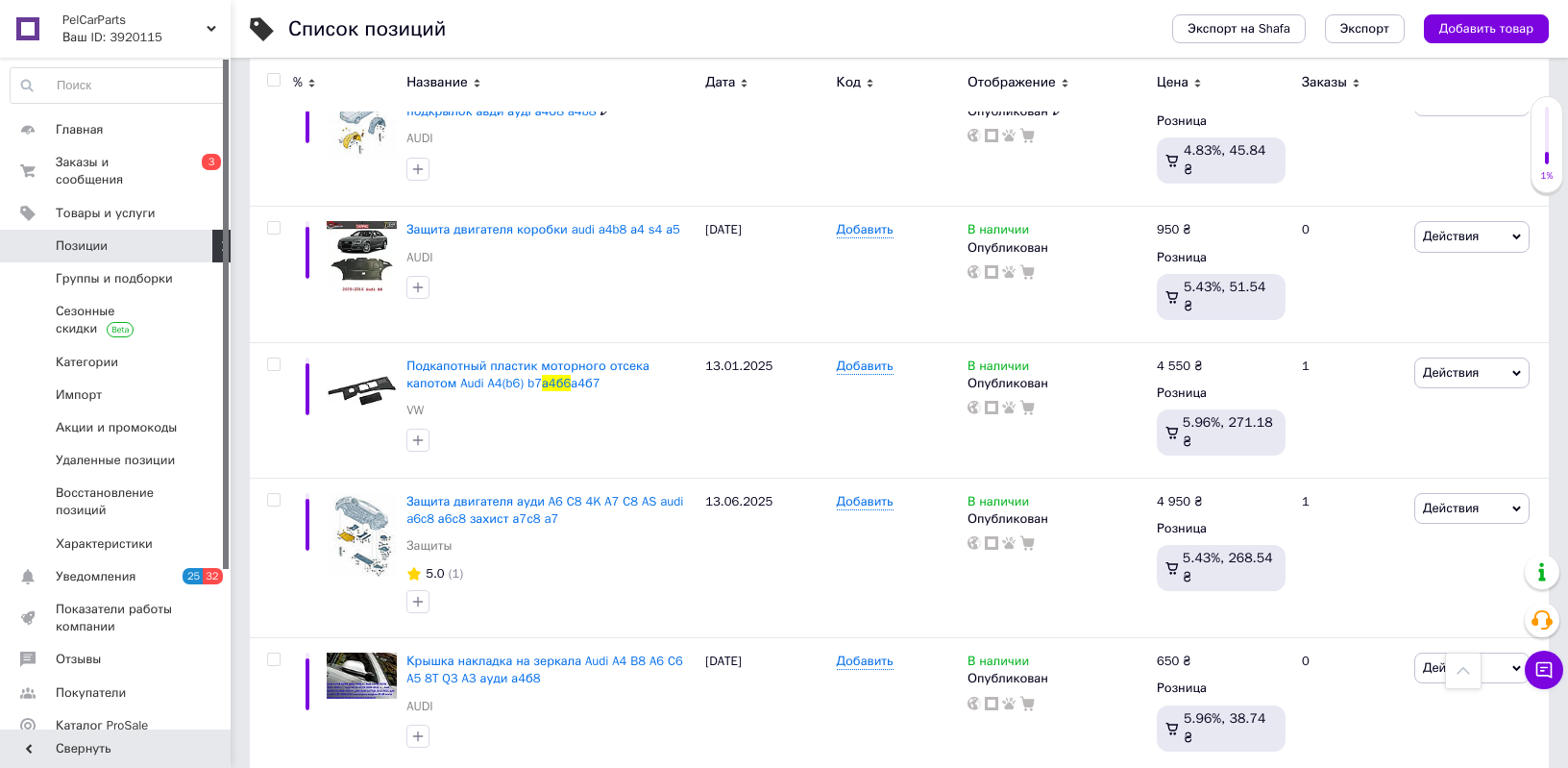 scroll, scrollTop: 673, scrollLeft: 0, axis: vertical 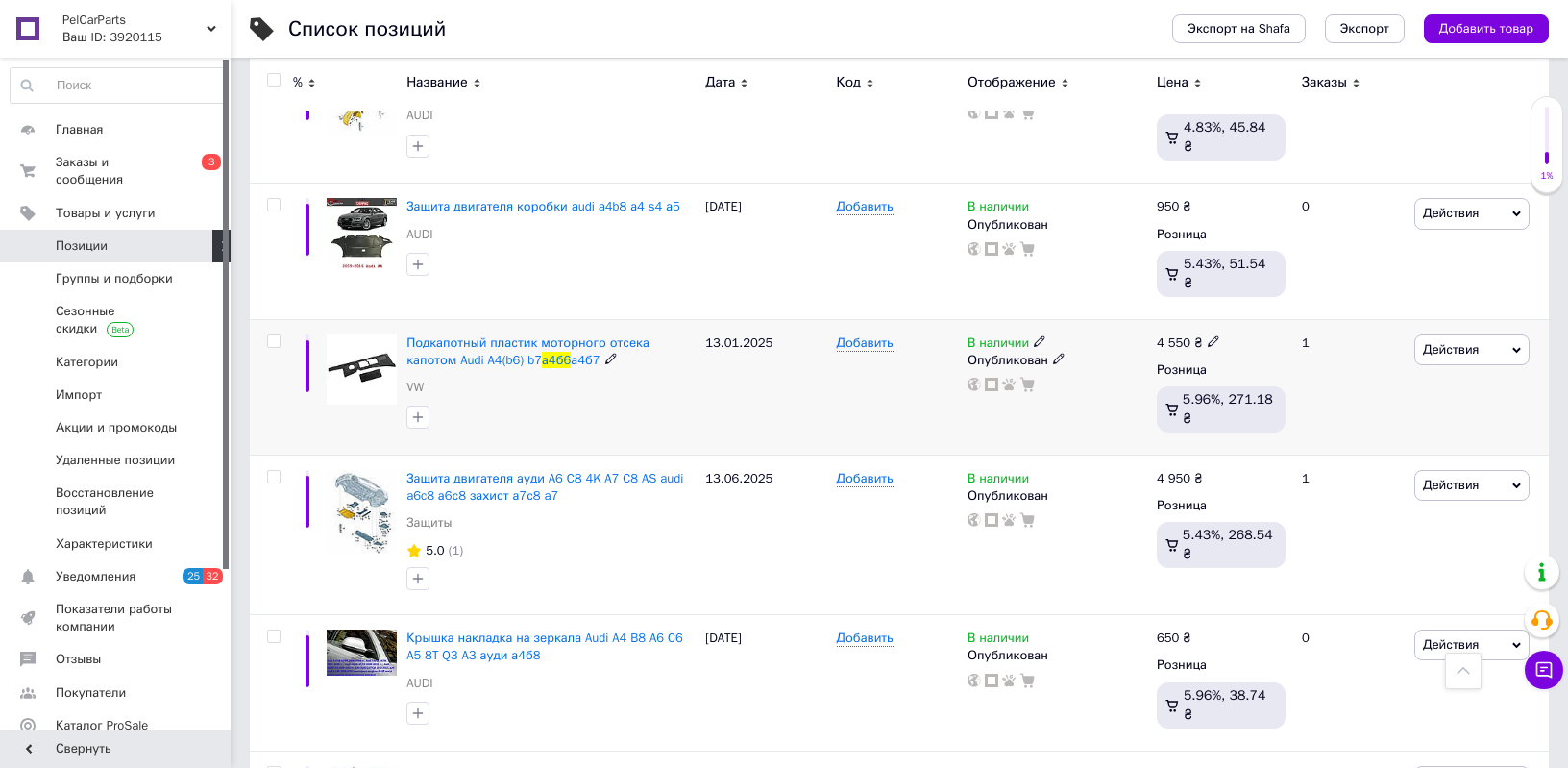 type on "а4б6" 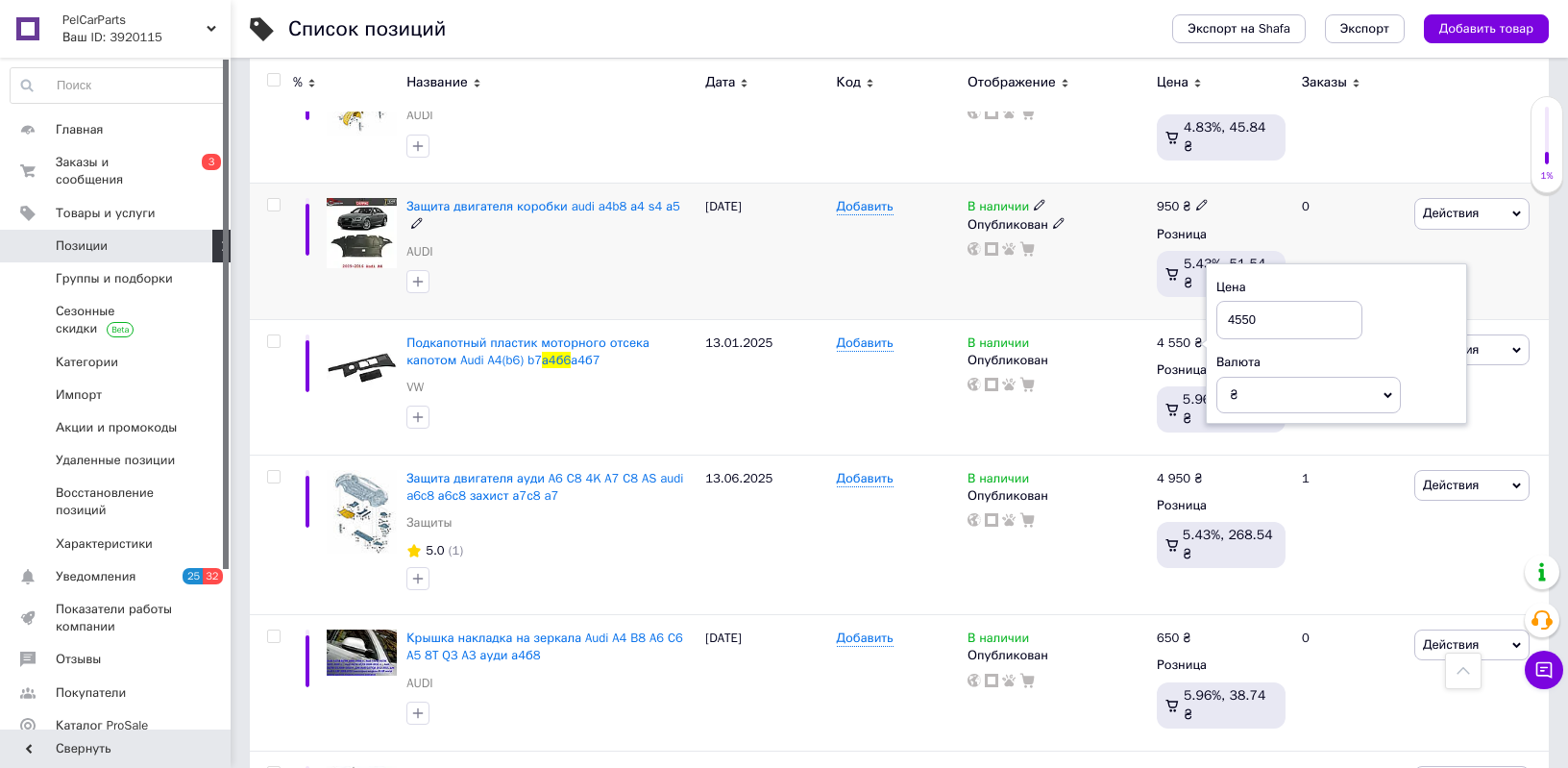 drag, startPoint x: 1292, startPoint y: 294, endPoint x: 1200, endPoint y: 288, distance: 92.19544 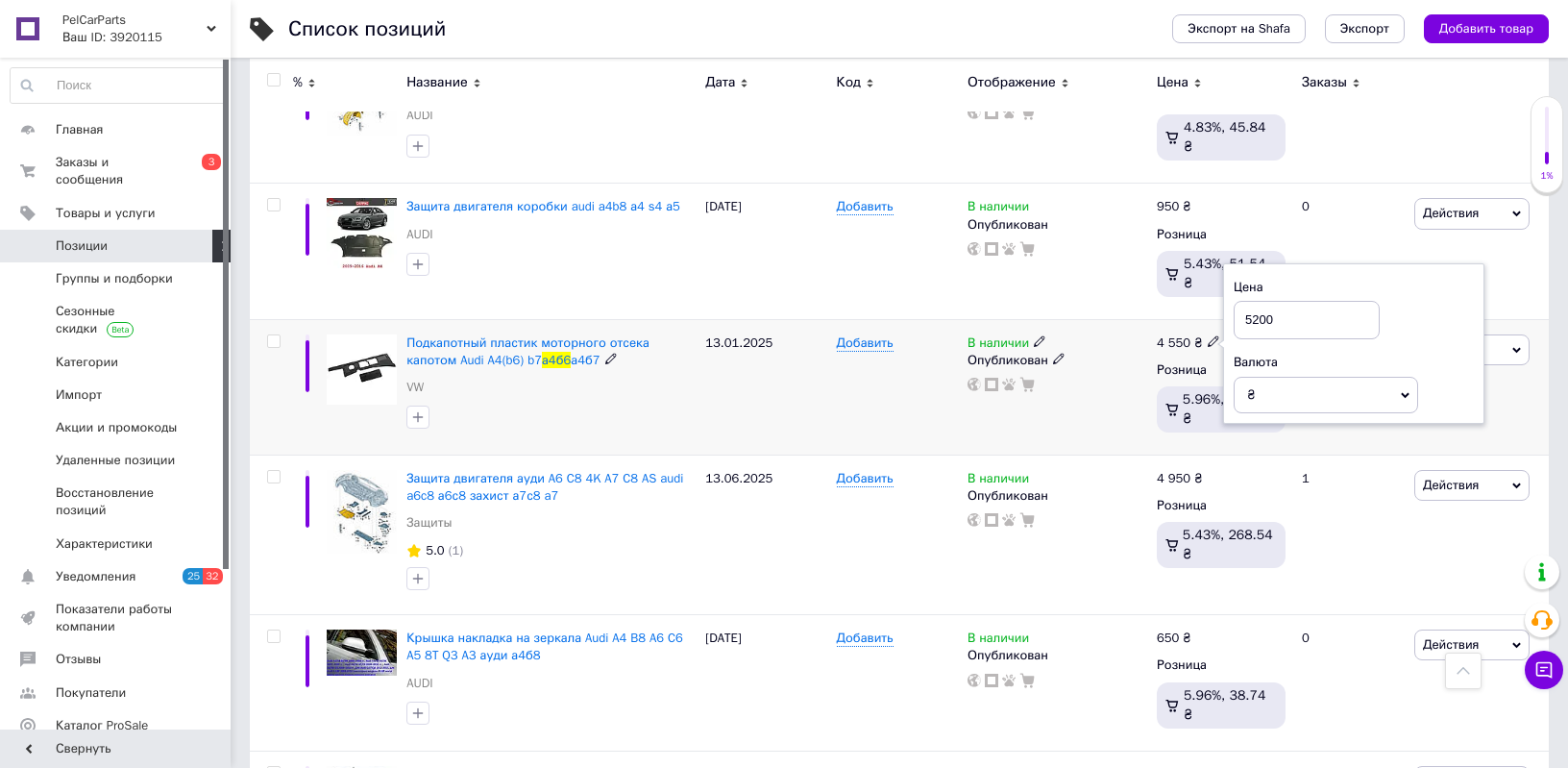 type on "5200" 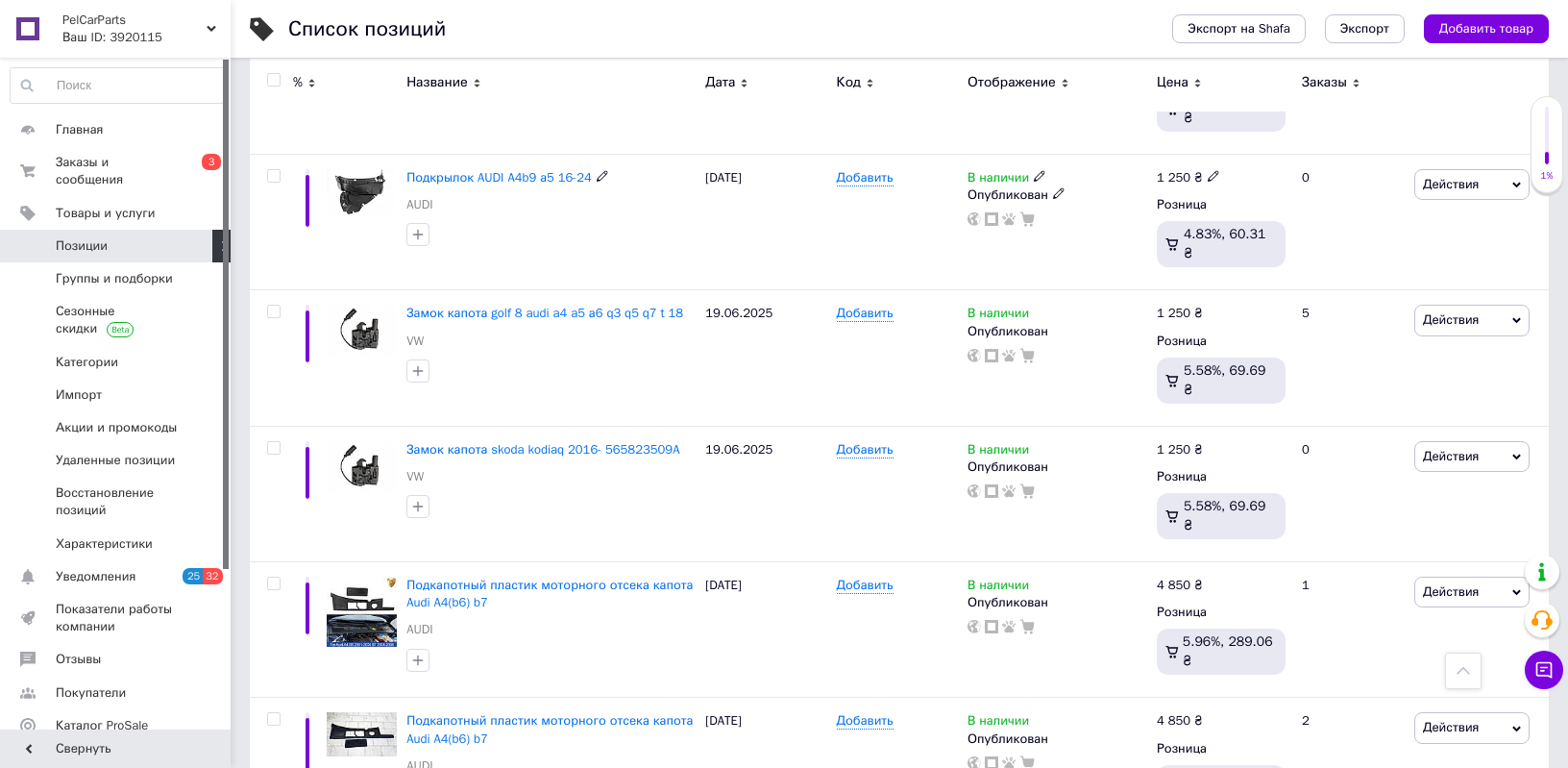 scroll, scrollTop: 2499, scrollLeft: 0, axis: vertical 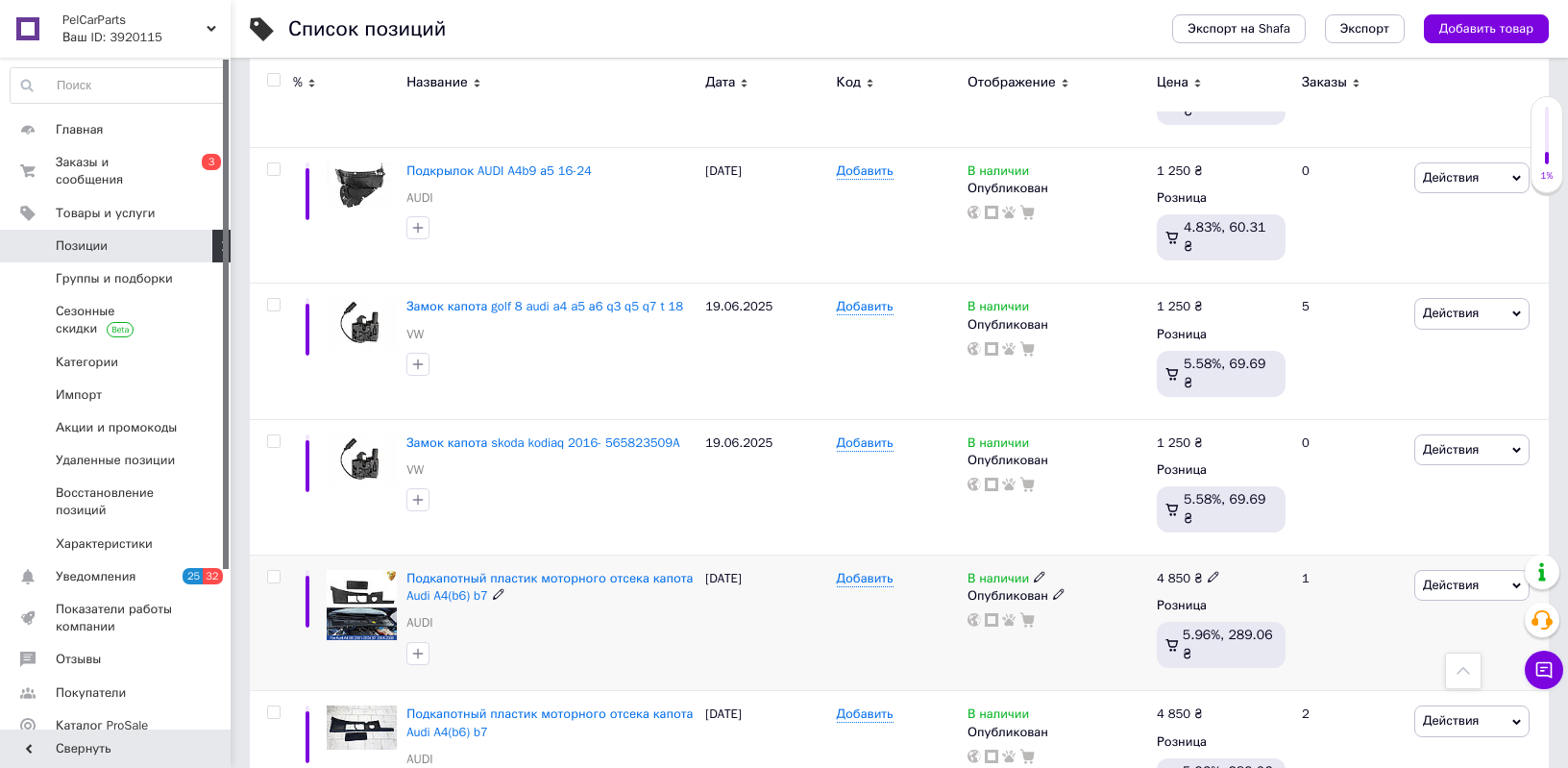 click 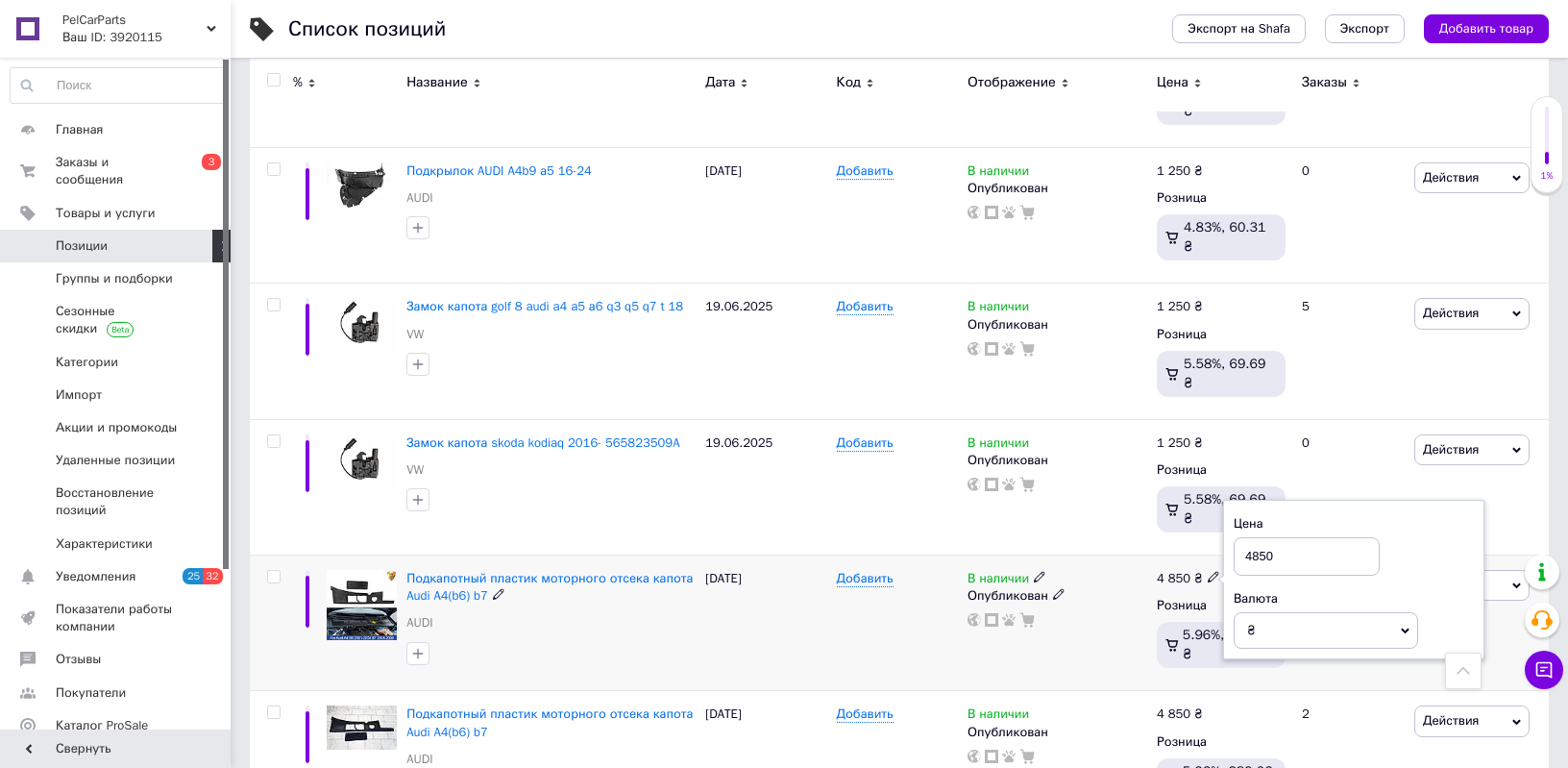 drag, startPoint x: 1205, startPoint y: 398, endPoint x: 1158, endPoint y: 405, distance: 47.518417 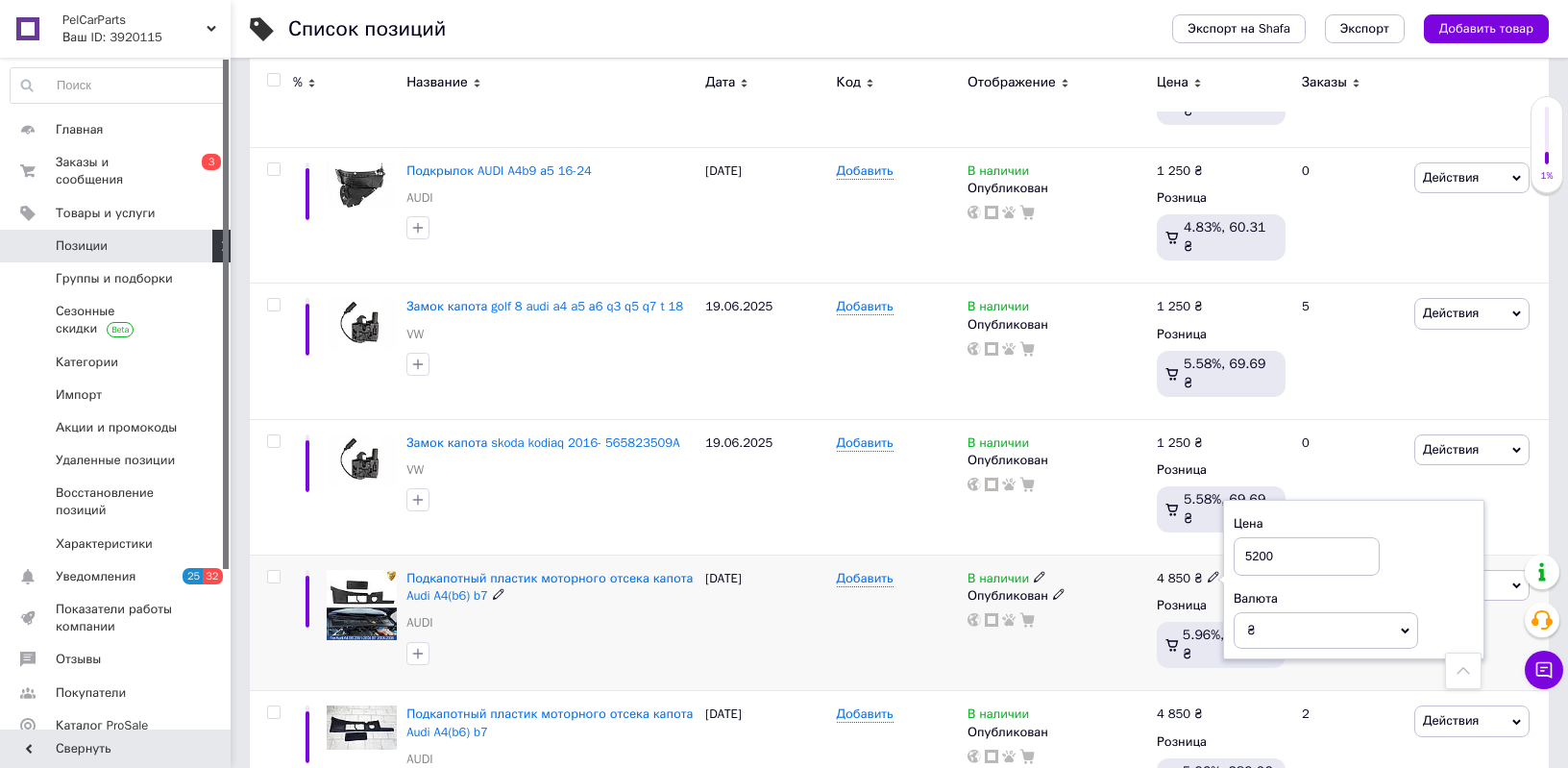 type on "5200" 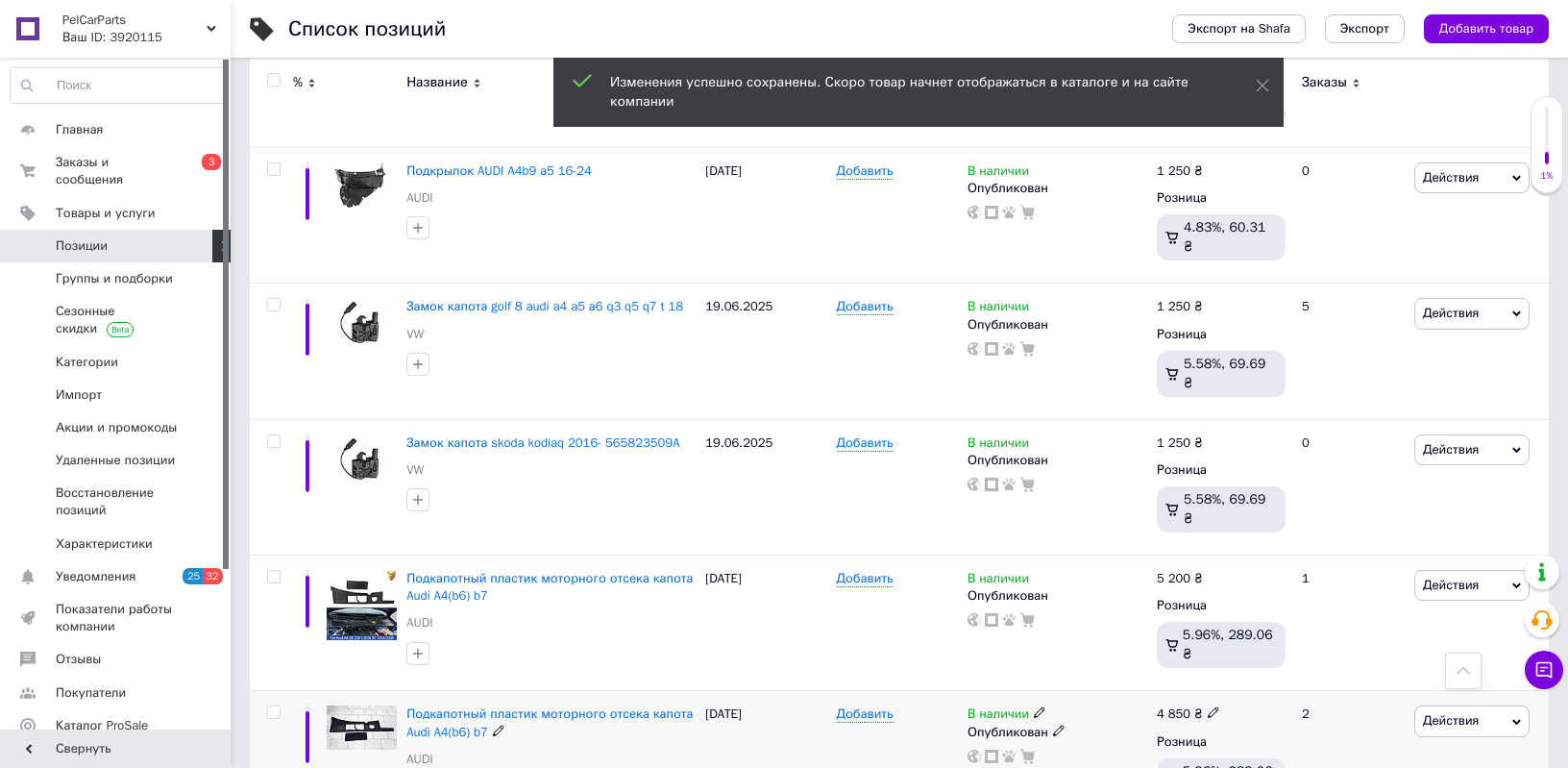 click 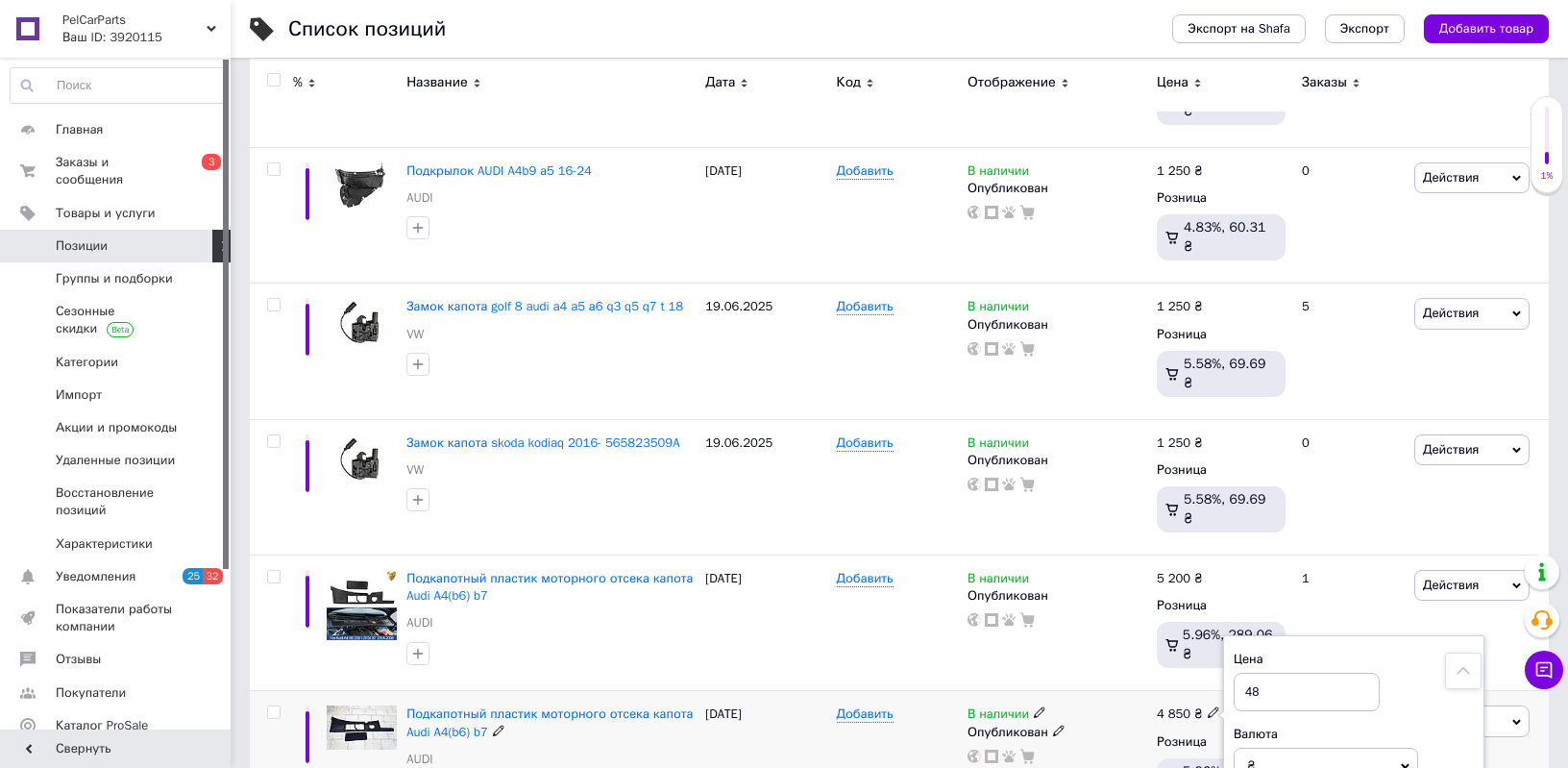 type on "4" 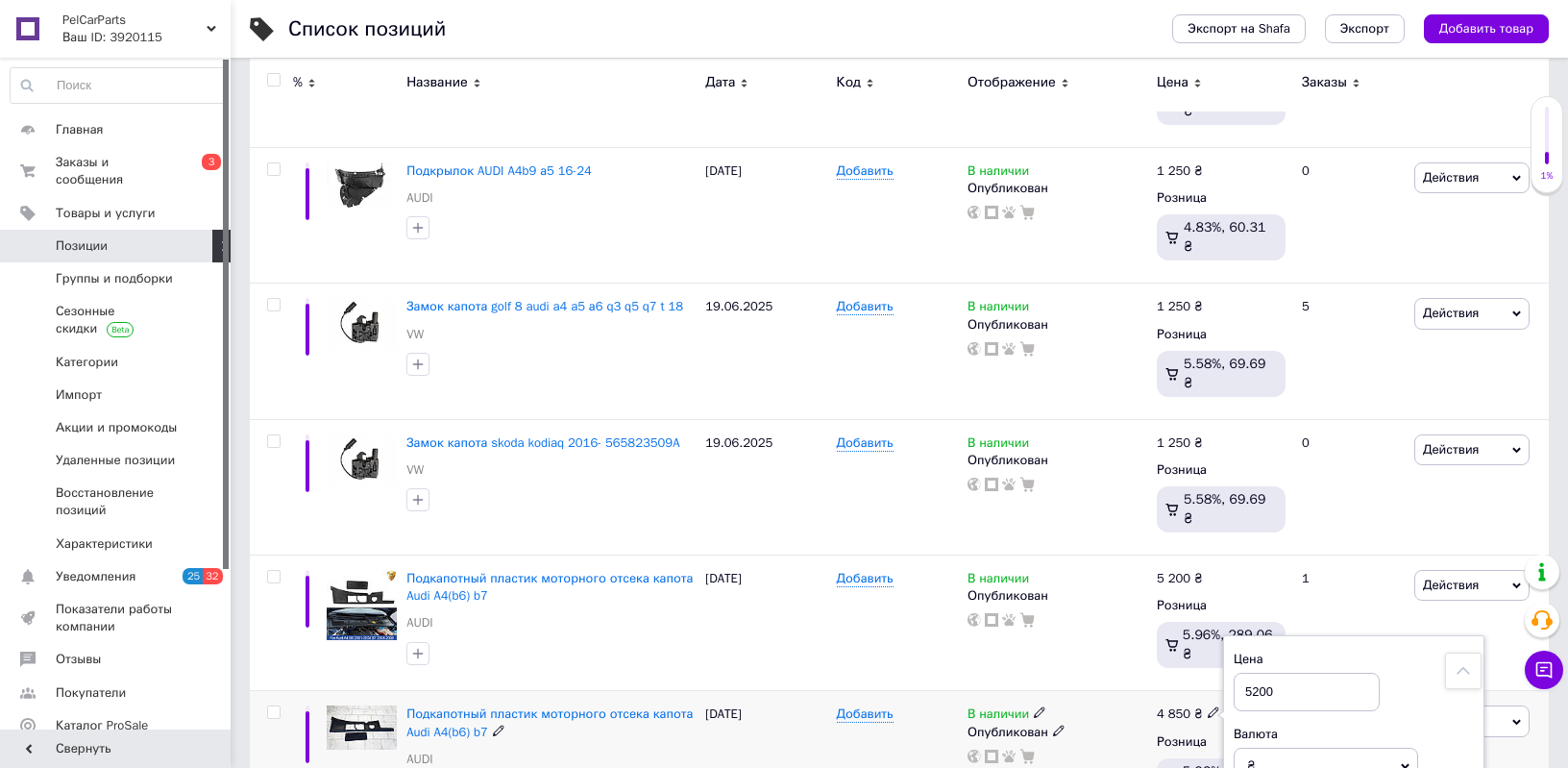 type on "5200" 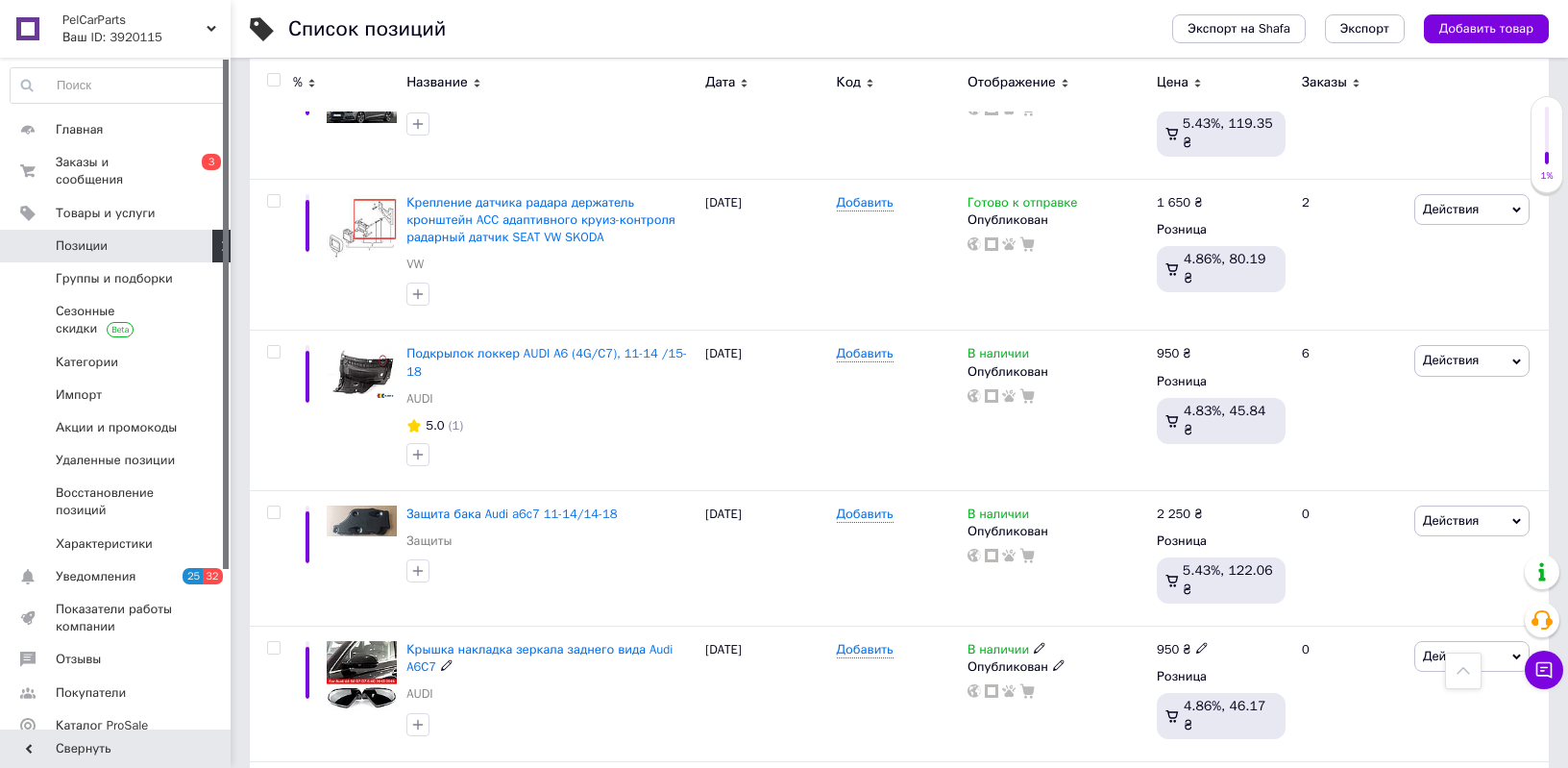 scroll, scrollTop: 5765, scrollLeft: 0, axis: vertical 